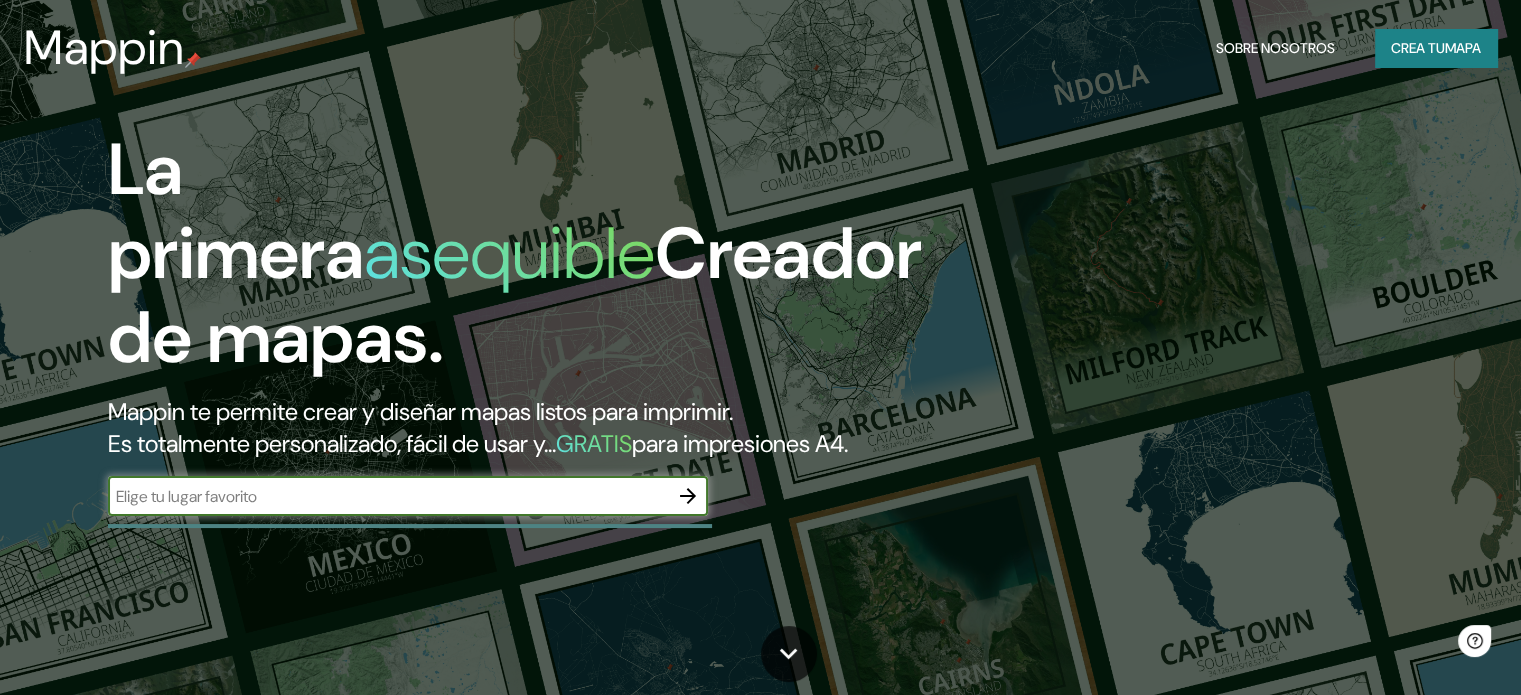 scroll, scrollTop: 0, scrollLeft: 0, axis: both 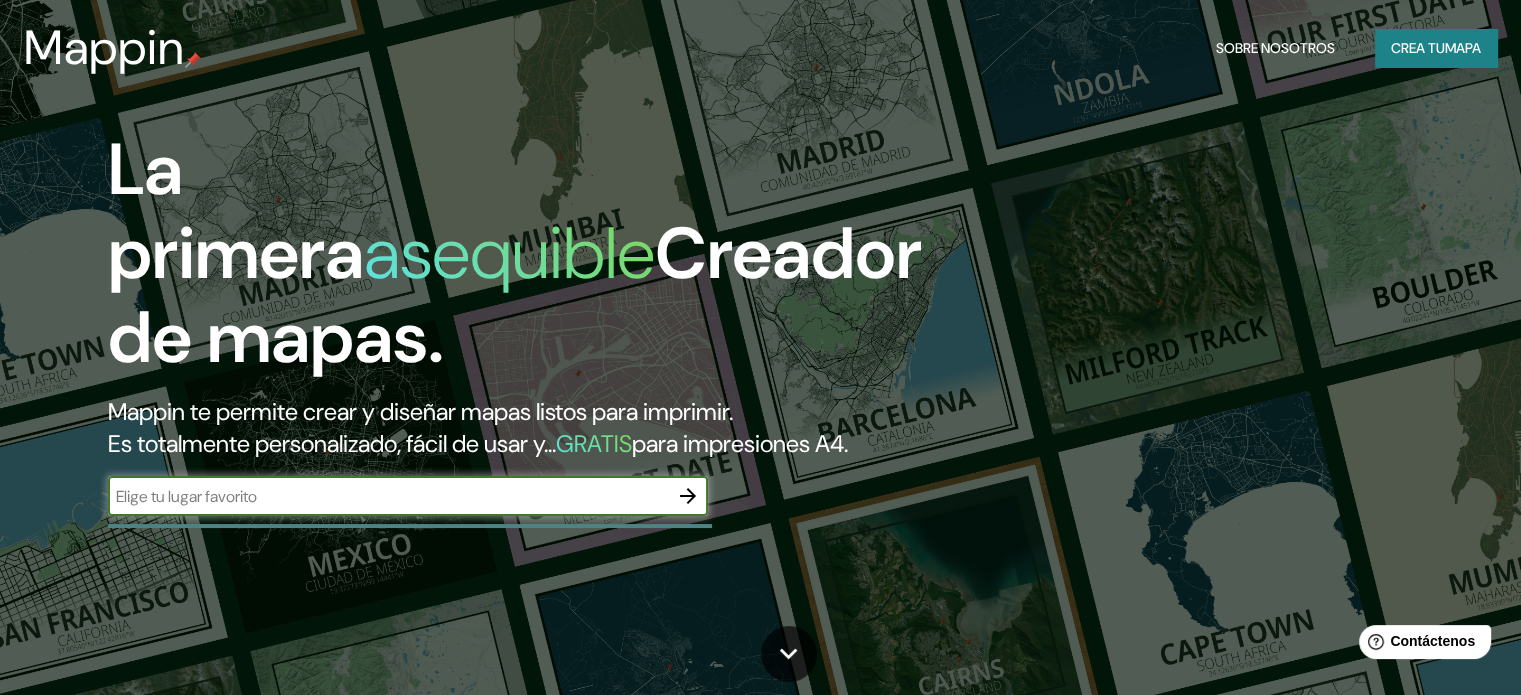 click at bounding box center (388, 496) 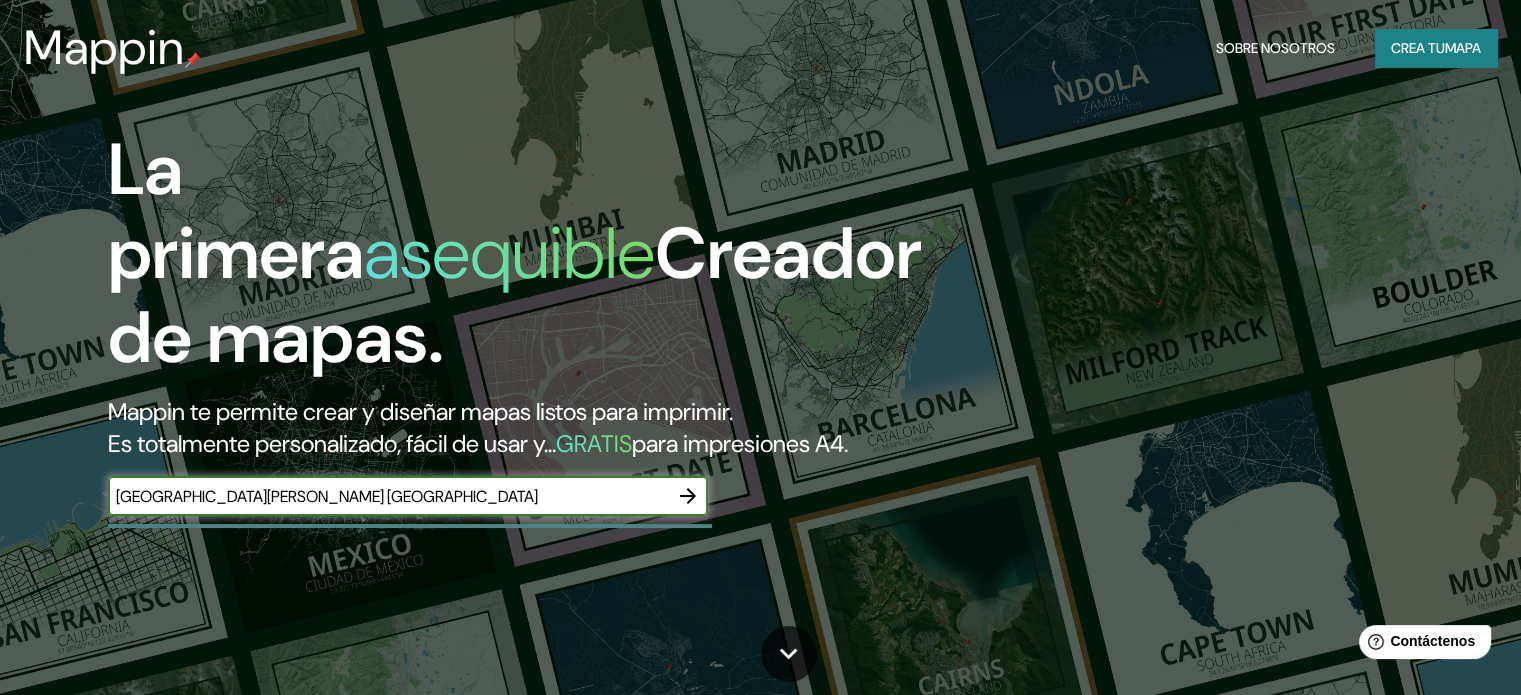 type on "[GEOGRAPHIC_DATA][PERSON_NAME] [GEOGRAPHIC_DATA]" 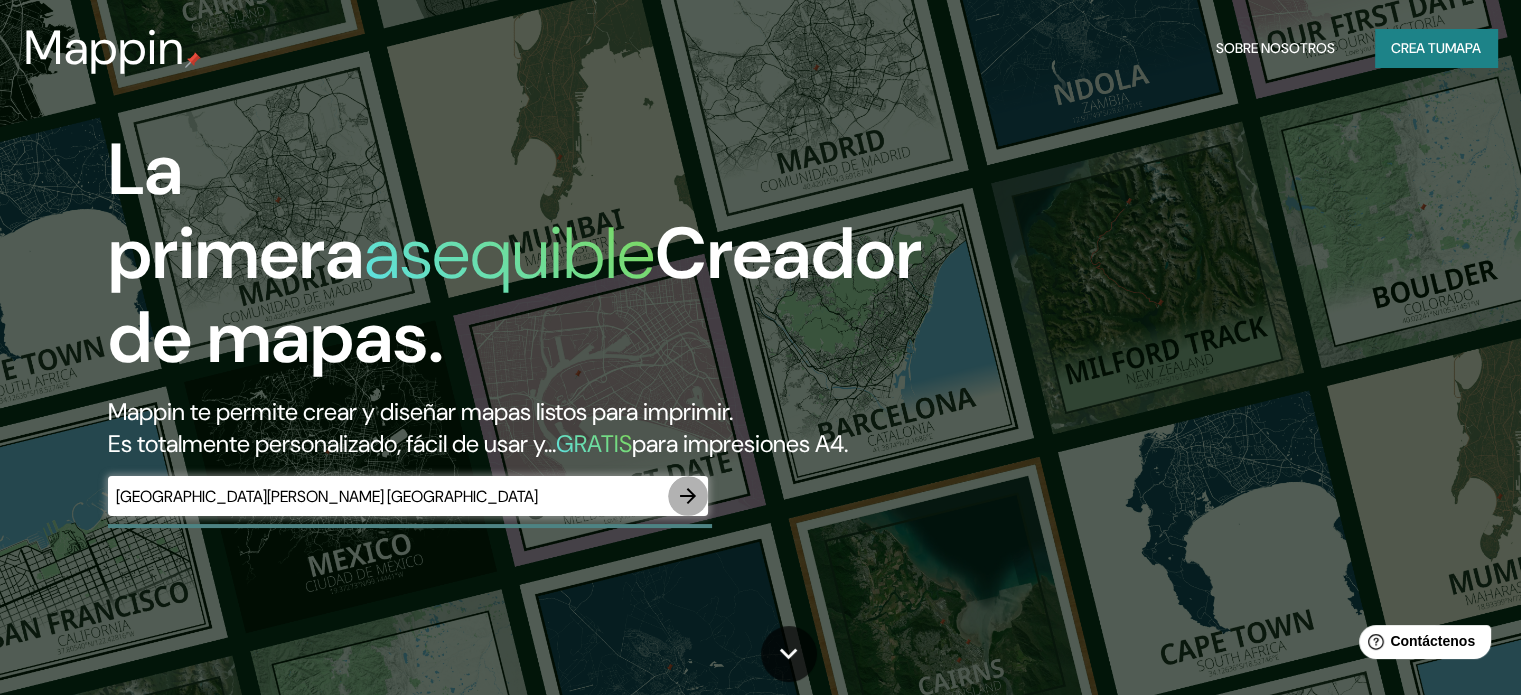 click 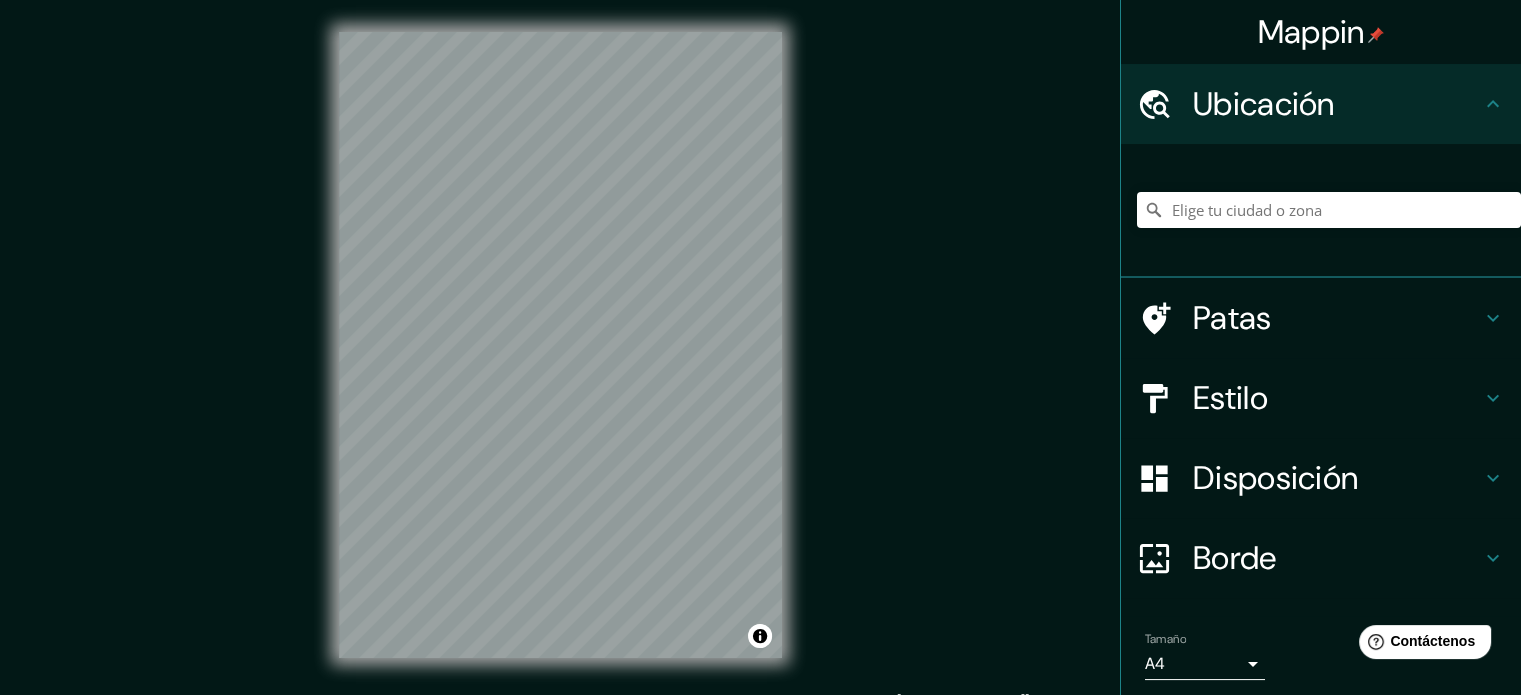 click on "Estilo" at bounding box center (1337, 398) 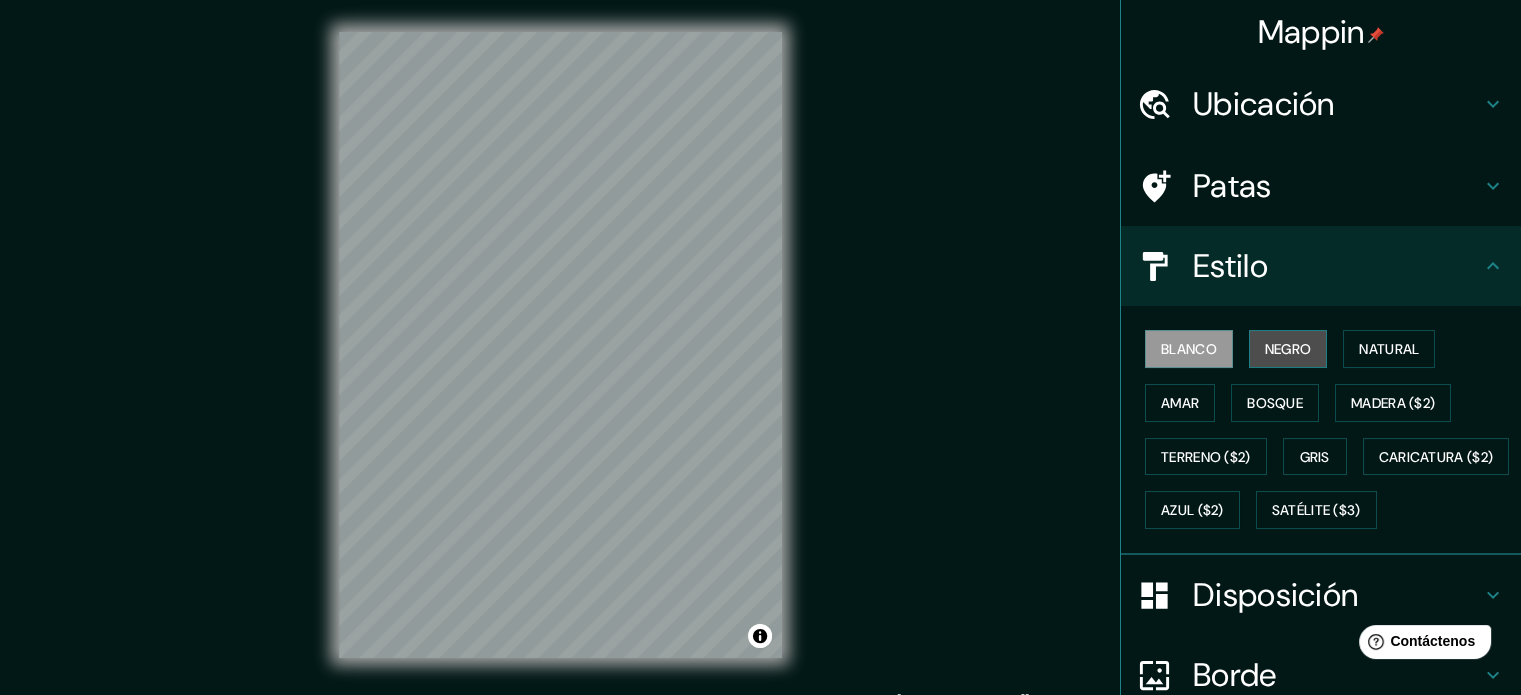 click on "Negro" at bounding box center (1288, 349) 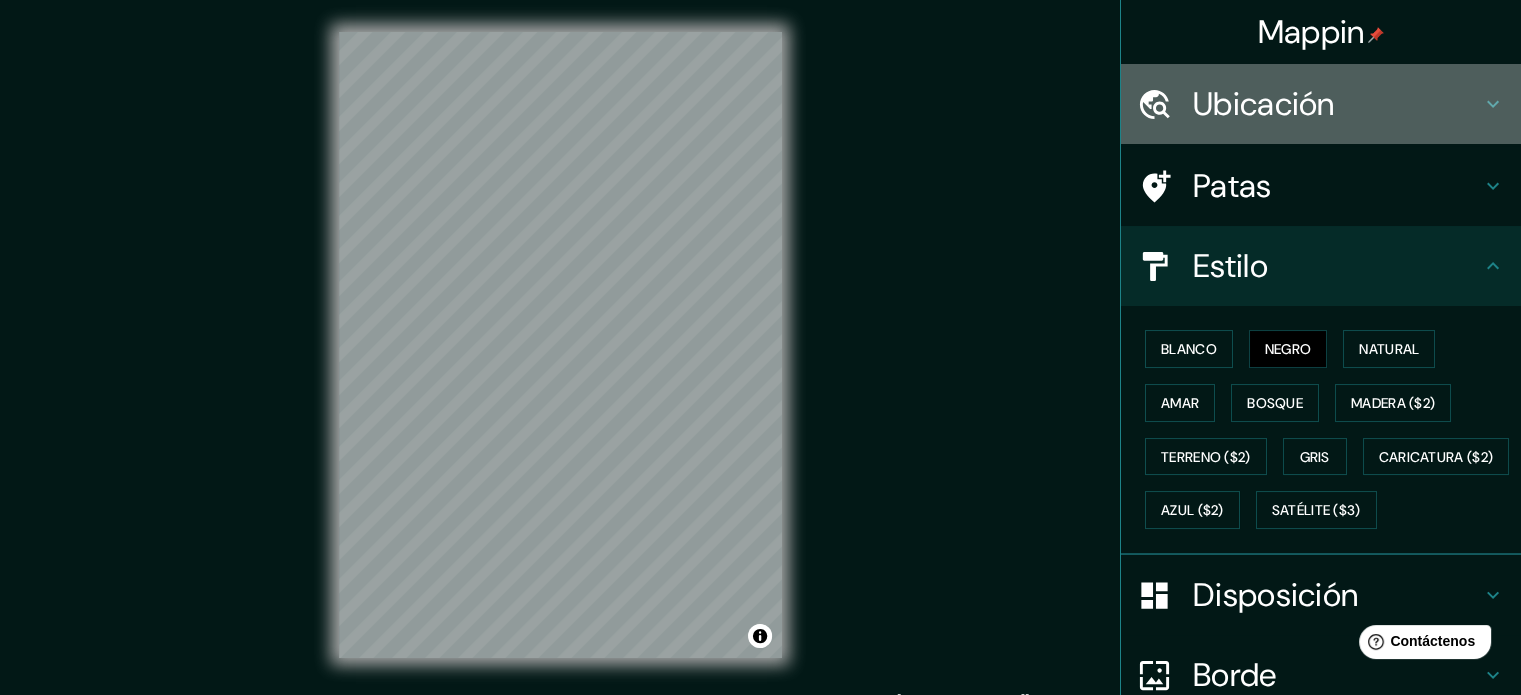 click on "Ubicación" at bounding box center [1264, 104] 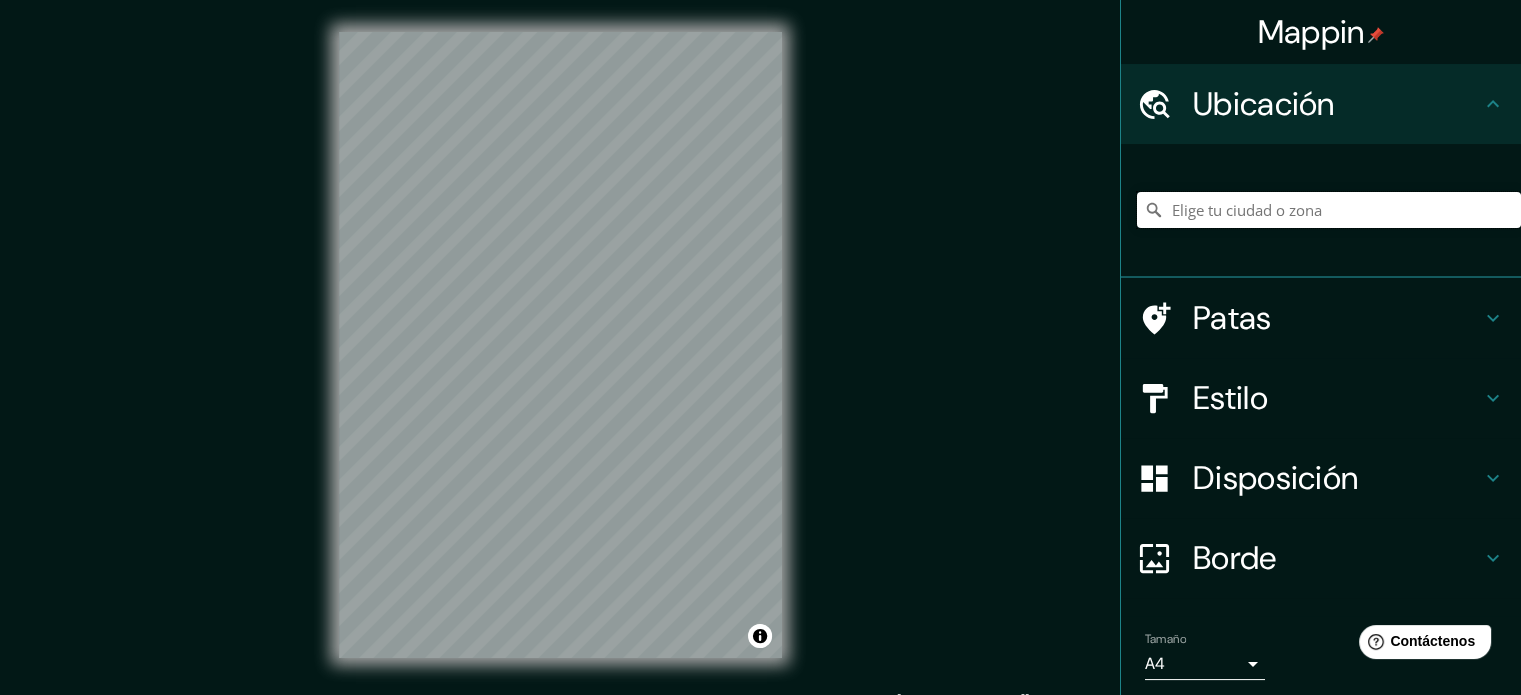 click at bounding box center (1329, 210) 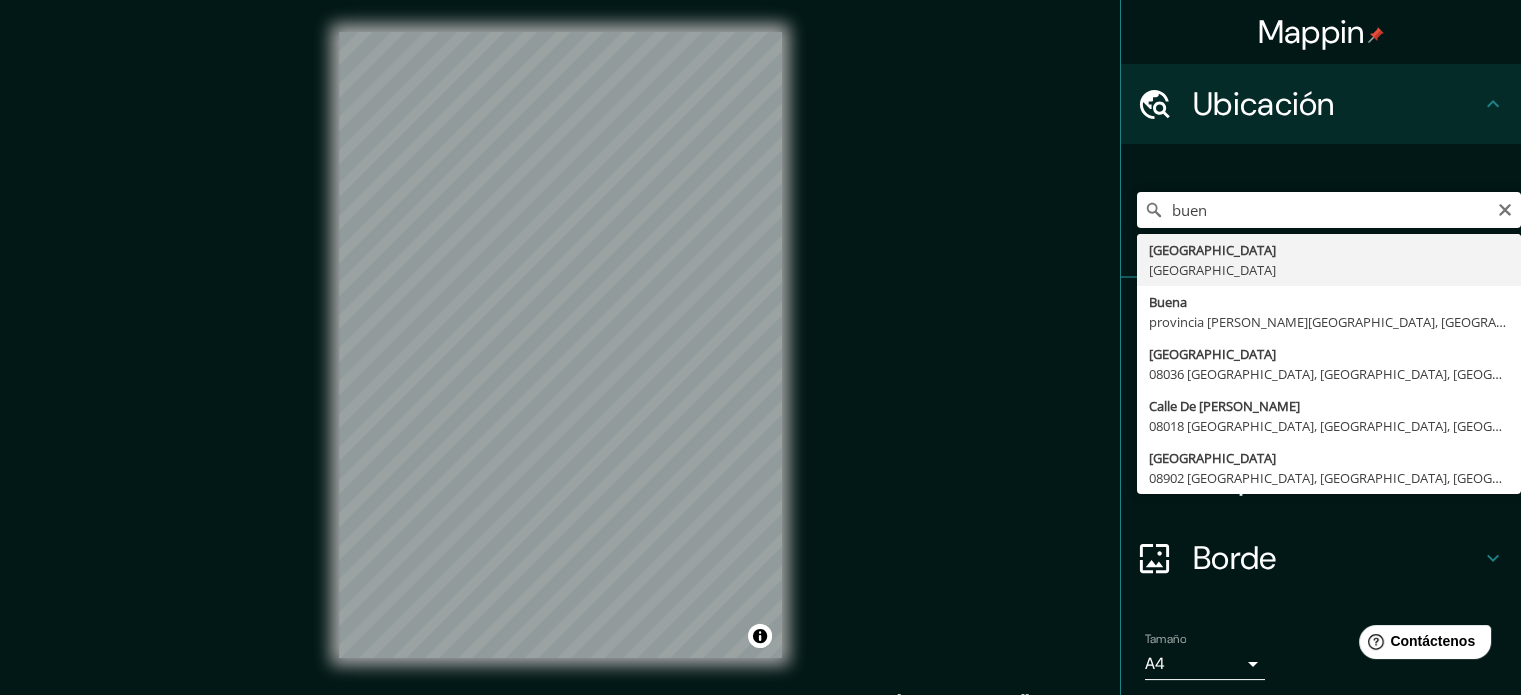 type on "[GEOGRAPHIC_DATA], [GEOGRAPHIC_DATA]" 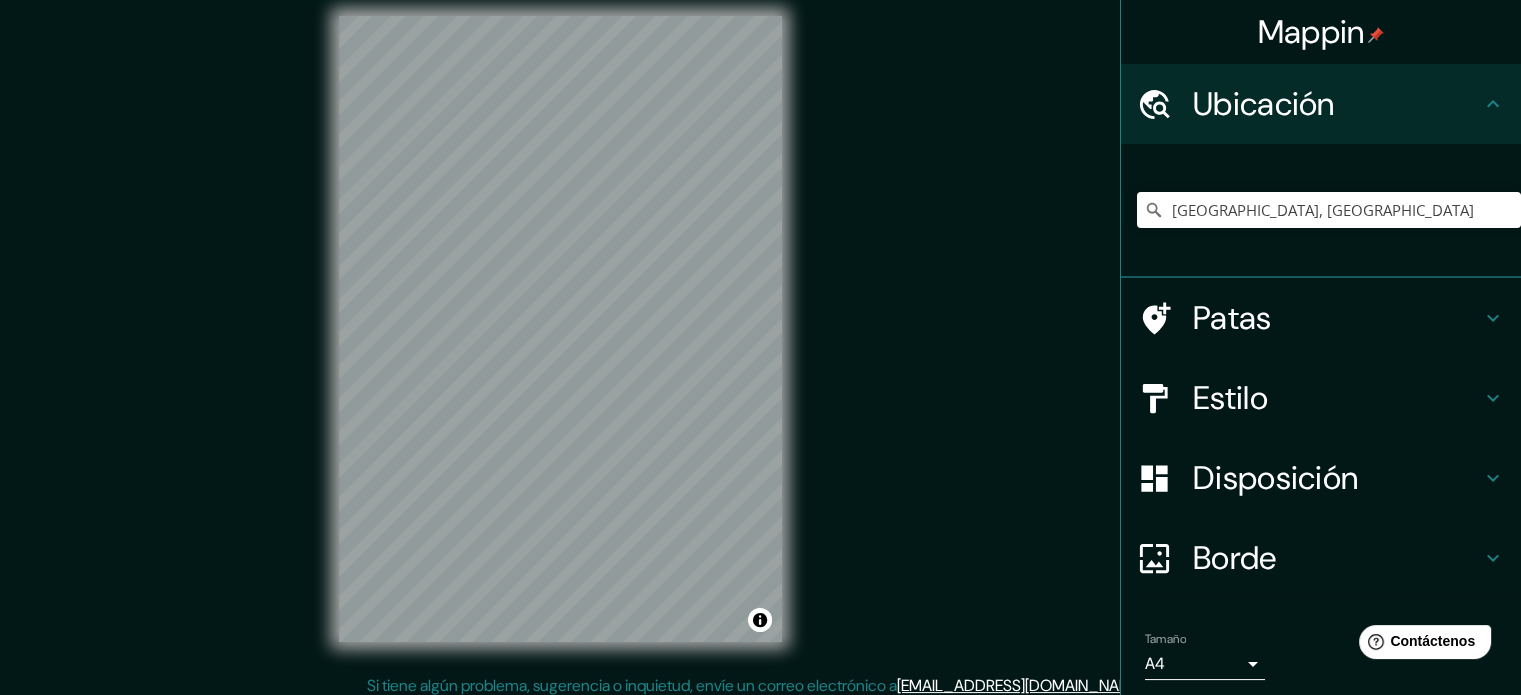 scroll, scrollTop: 24, scrollLeft: 0, axis: vertical 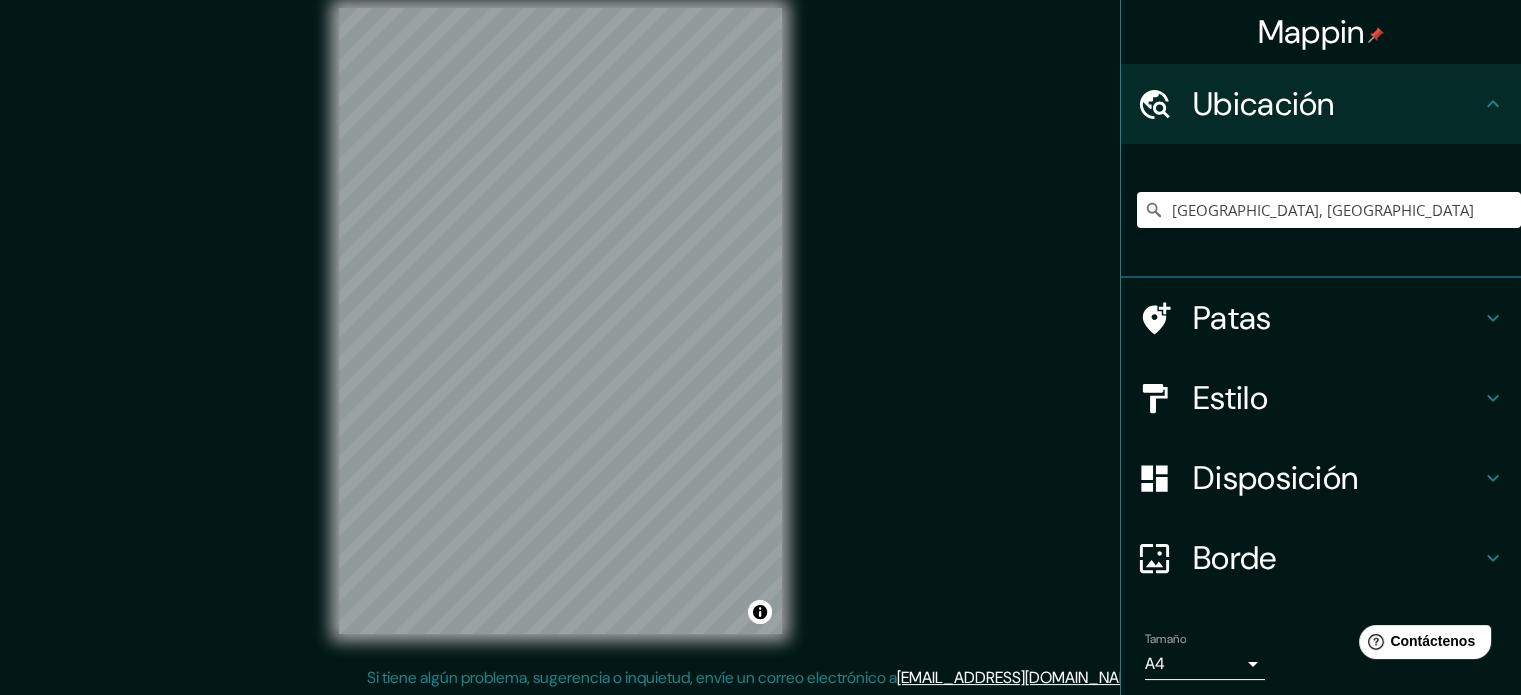 click on "Mappin Ubicación [GEOGRAPHIC_DATA], [GEOGRAPHIC_DATA] Patas Estilo Disposición Borde Elige un borde.  Consejo  : puedes opacar las capas del marco para crear efectos geniales. Ninguno Simple Transparente Elegante Tamaño A4 single Crea tu mapa © Mapbox   © OpenStreetMap   Improve this map Si tiene algún problema, sugerencia o inquietud, envíe un correo electrónico a  [EMAIL_ADDRESS][DOMAIN_NAME]  .   . . Texto original Valora esta traducción Tu opinión servirá para ayudar a mejorar el Traductor de Google" at bounding box center [760, 323] 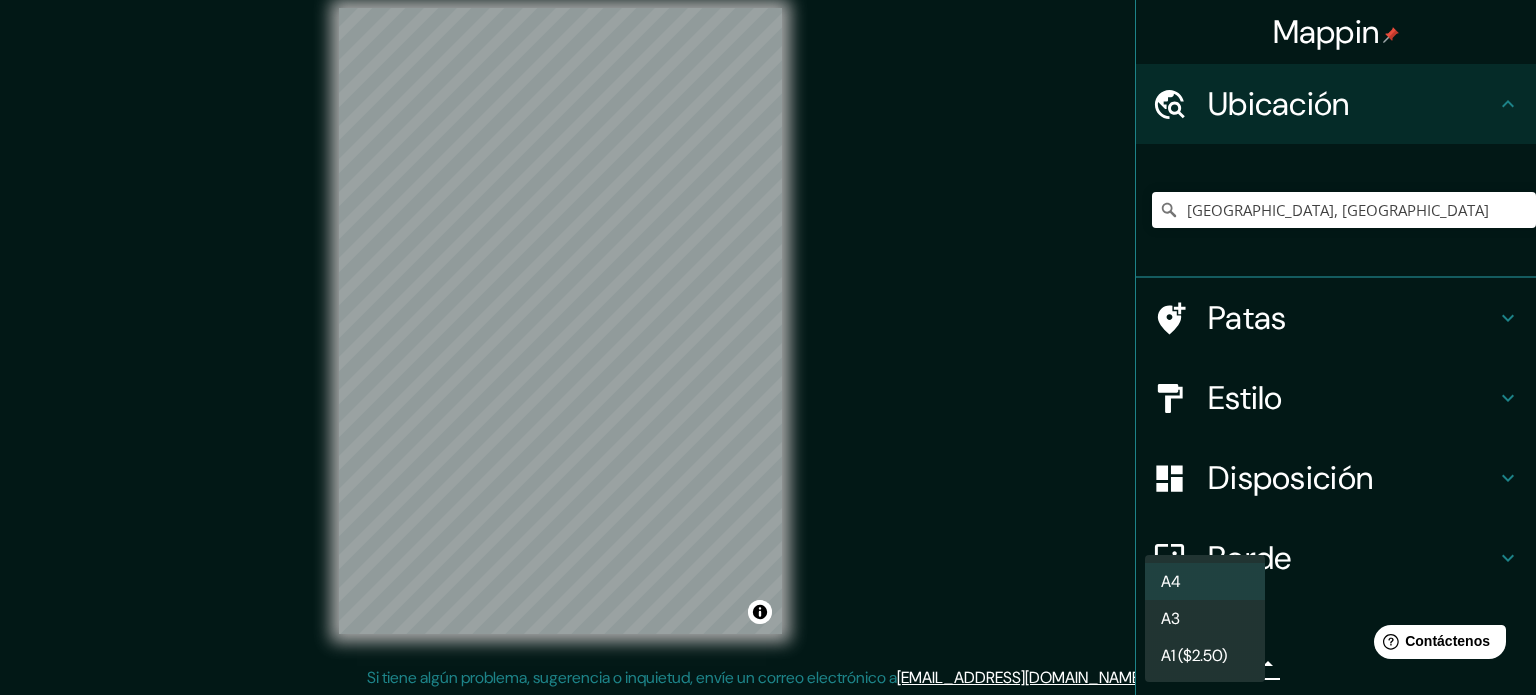 click on "A3" at bounding box center [1205, 618] 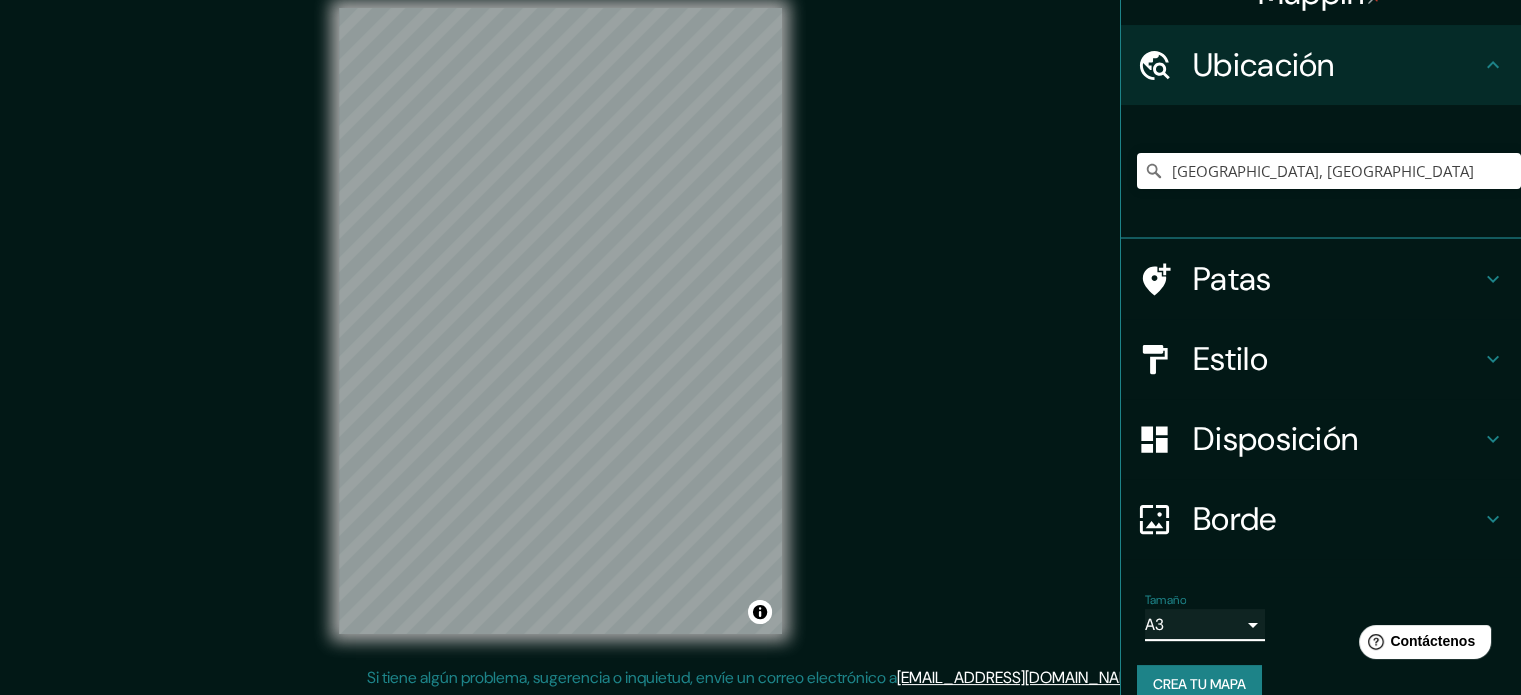 scroll, scrollTop: 69, scrollLeft: 0, axis: vertical 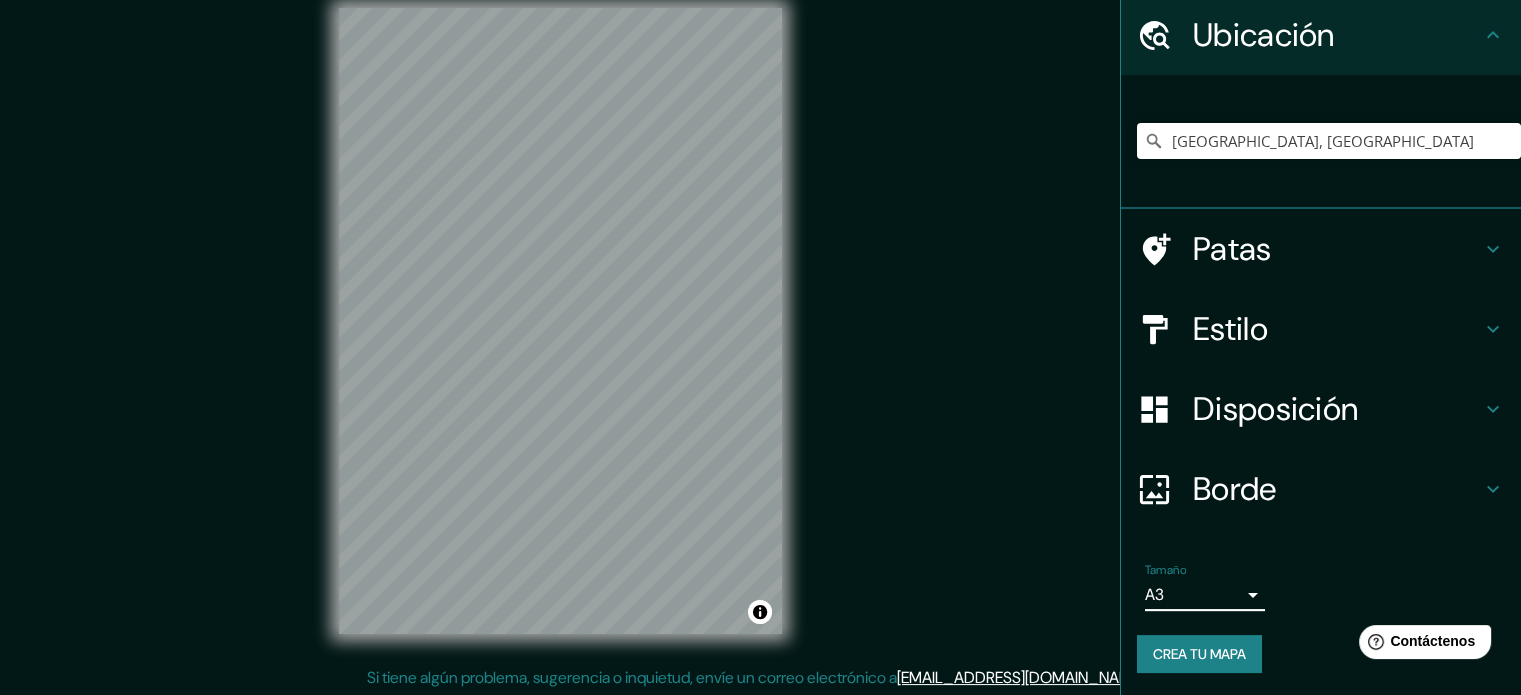 click on "Mappin Ubicación [GEOGRAPHIC_DATA], [GEOGRAPHIC_DATA] Patas Estilo Disposición Borde Elige un borde.  Consejo  : puedes opacar las capas del marco para crear efectos geniales. Ninguno Simple Transparente Elegante Tamaño A3 a4 Crea tu mapa © Mapbox   © OpenStreetMap   Improve this map Si tiene algún problema, sugerencia o inquietud, envíe un correo electrónico a  [EMAIL_ADDRESS][DOMAIN_NAME]  .   . . Texto original Valora esta traducción Tu opinión servirá para ayudar a mejorar el Traductor de Google" at bounding box center (760, 323) 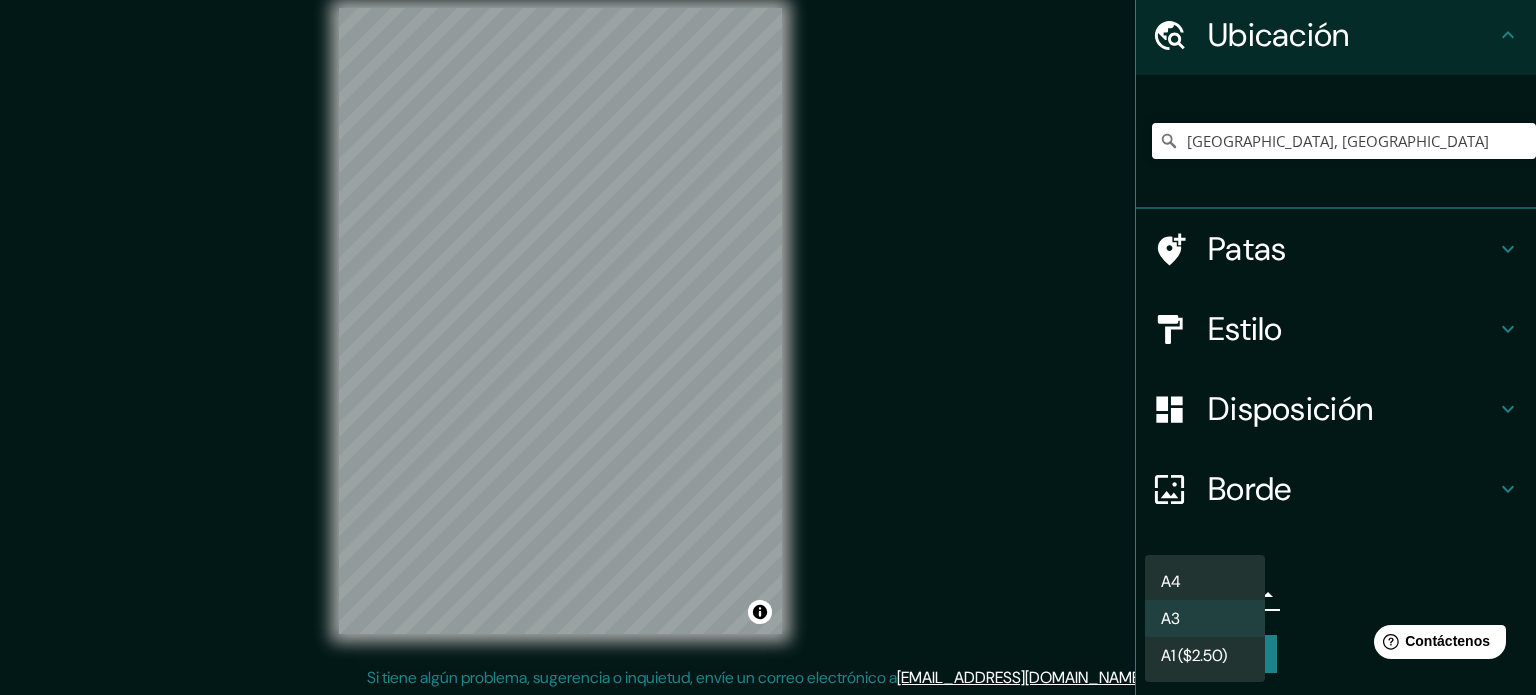 click on "A3" at bounding box center (1205, 618) 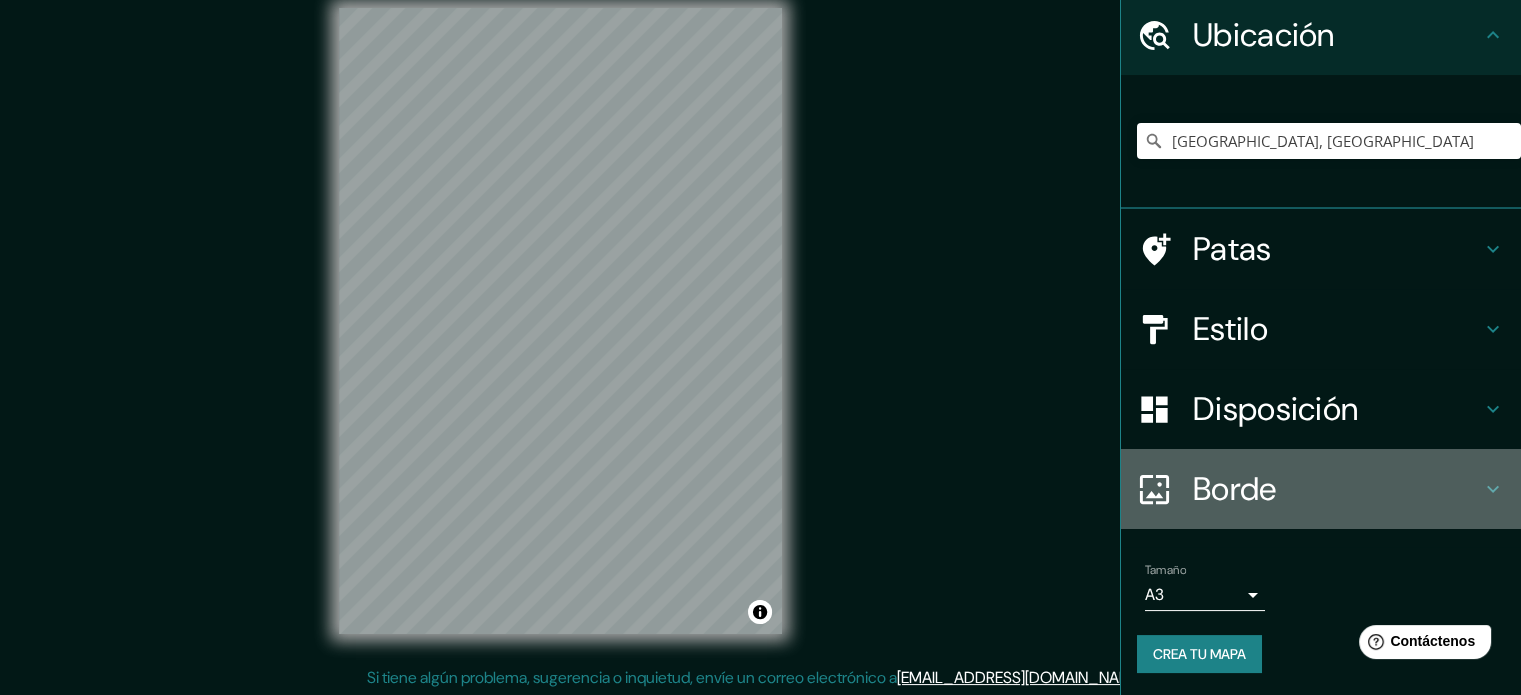 click on "Borde" at bounding box center [1235, 489] 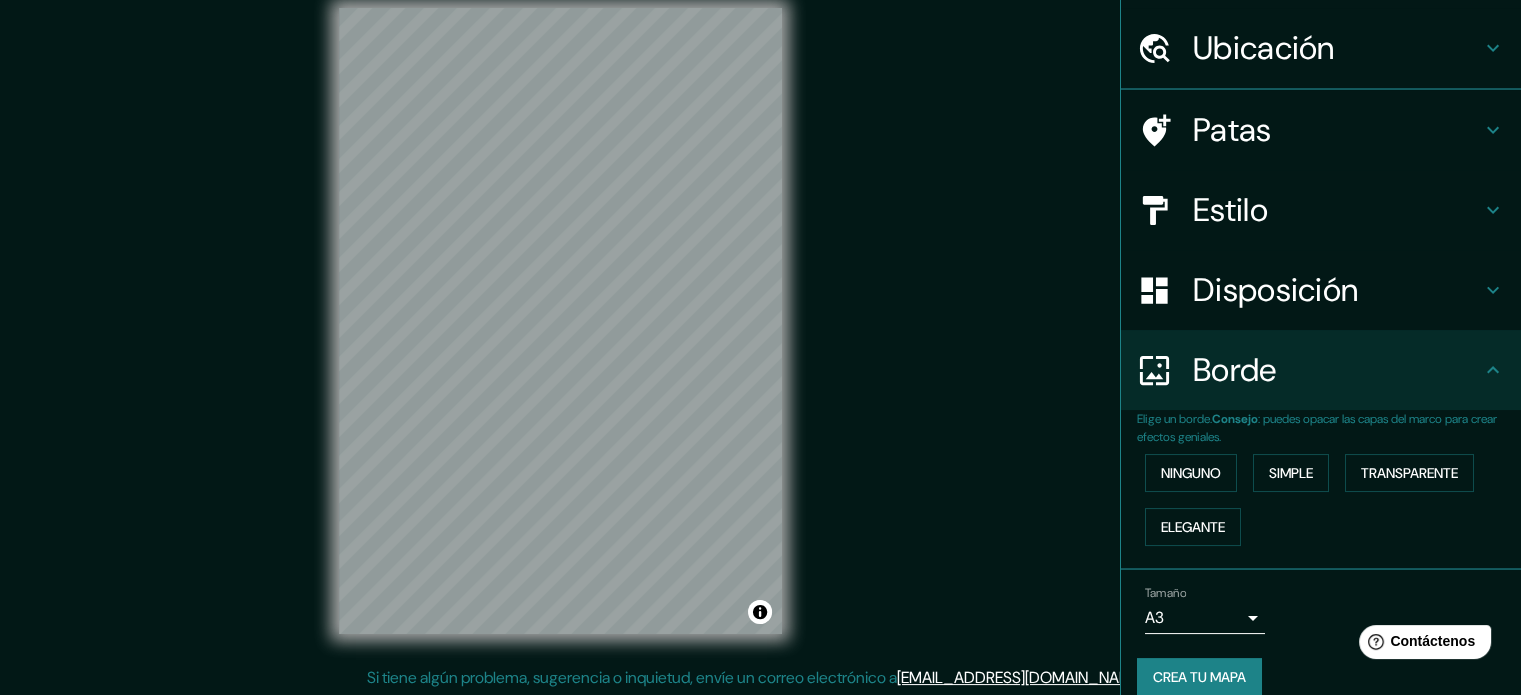 scroll, scrollTop: 69, scrollLeft: 0, axis: vertical 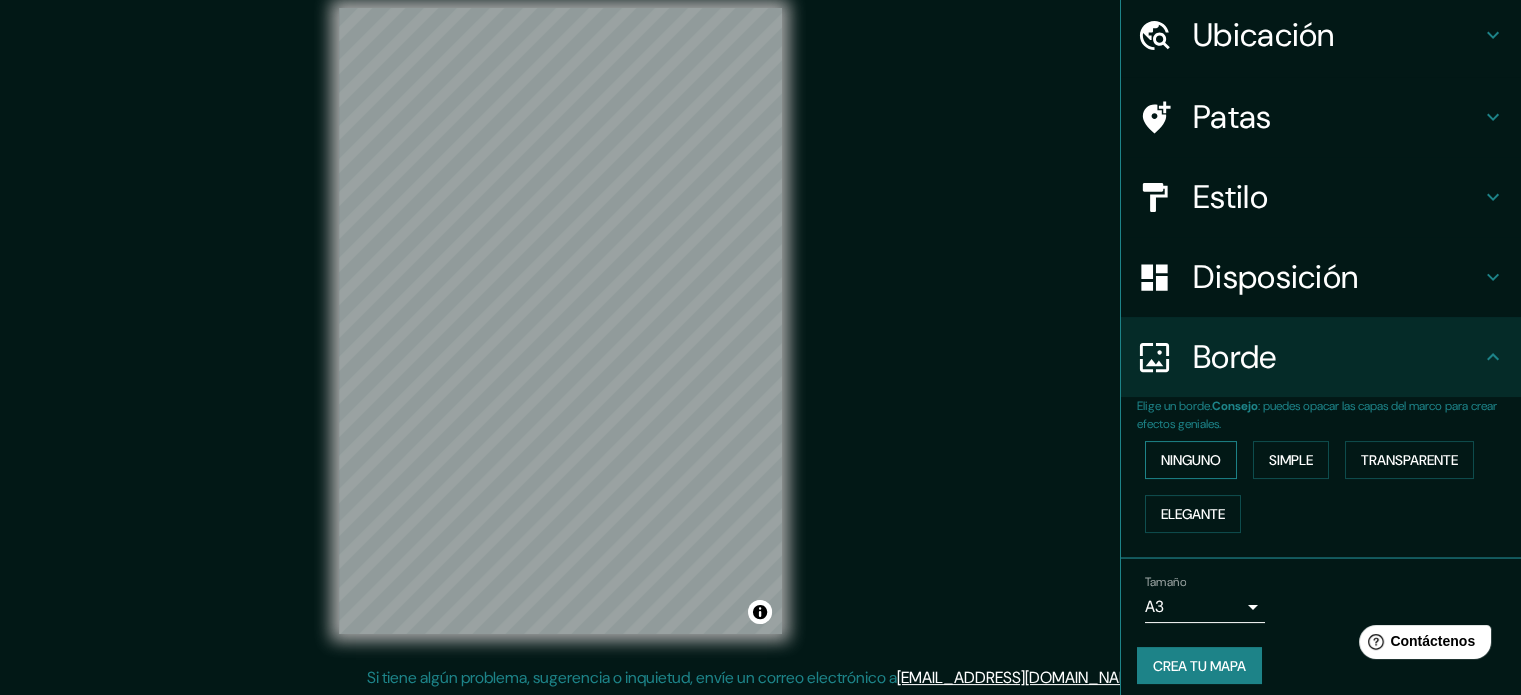 click on "Ninguno" at bounding box center [1191, 460] 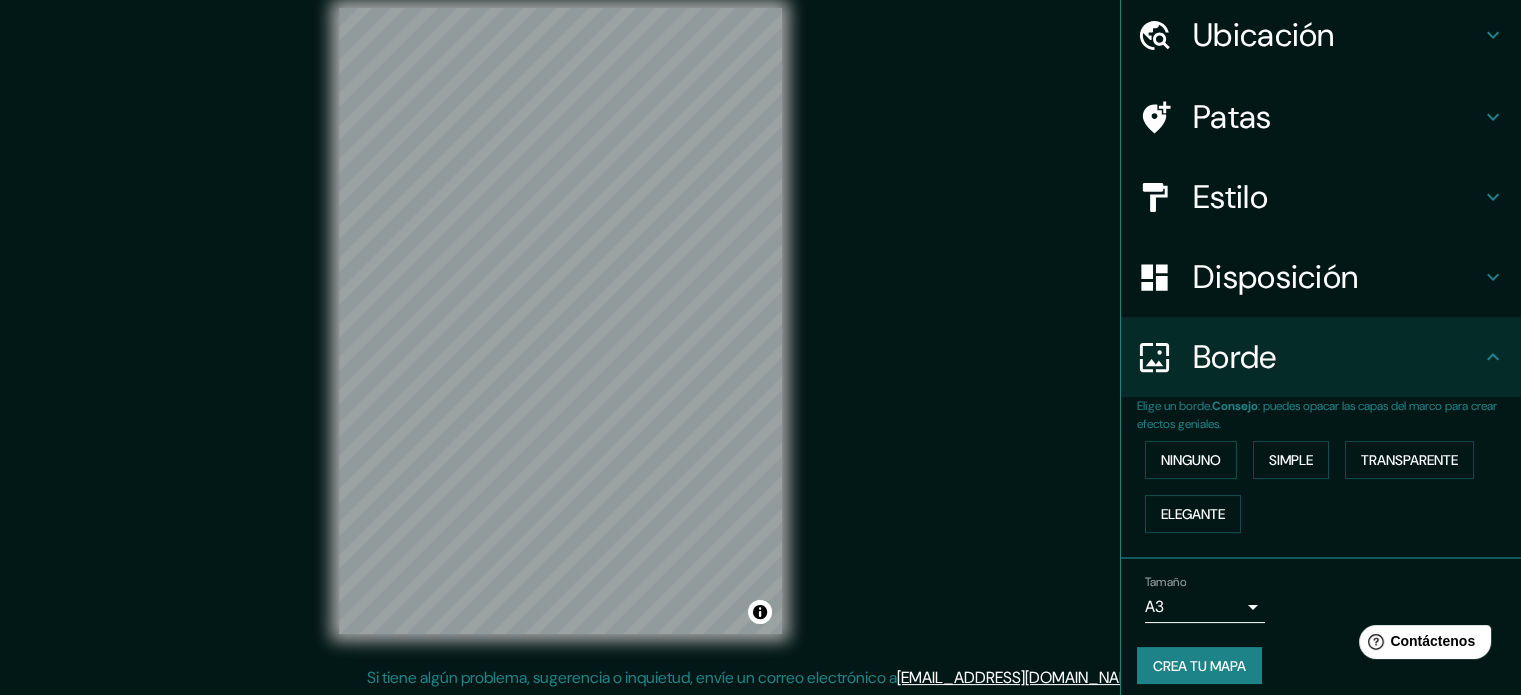 click on "Disposición" at bounding box center [1275, 277] 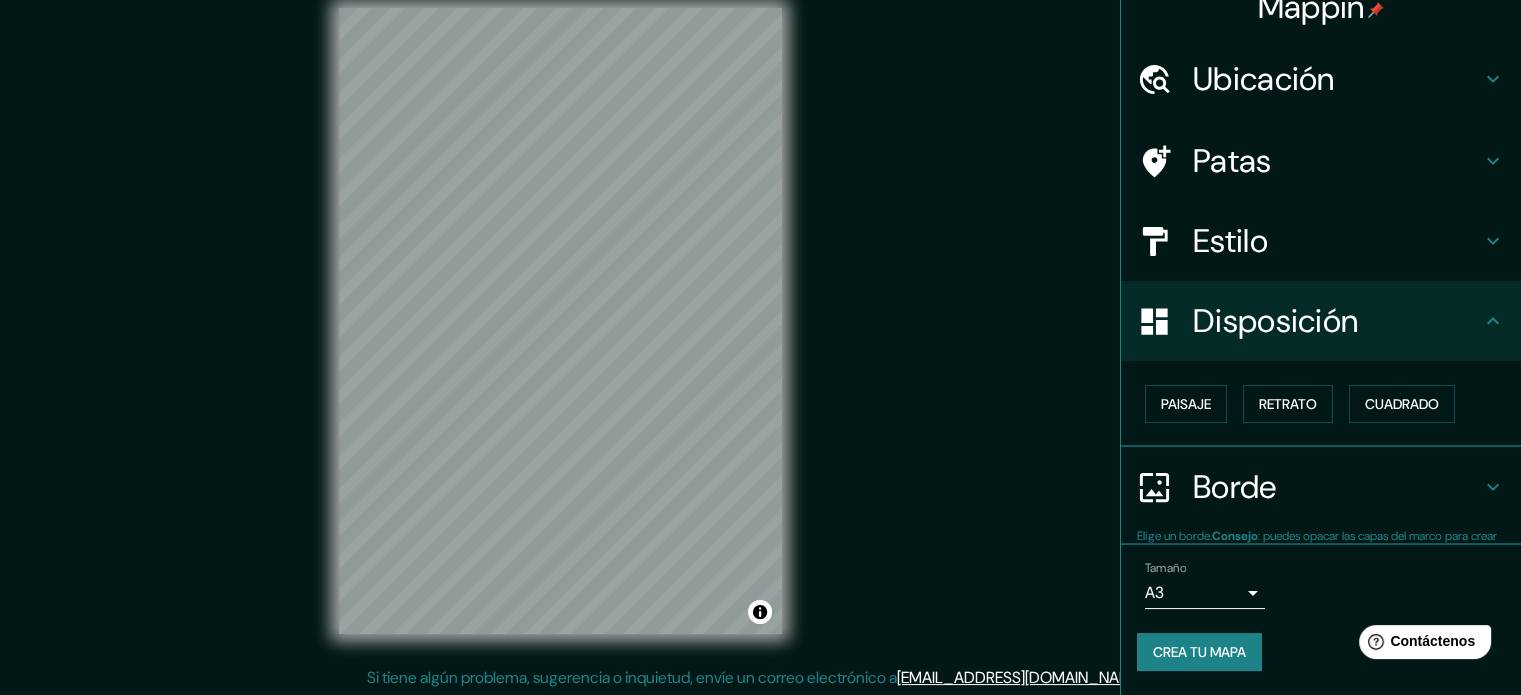 scroll, scrollTop: 24, scrollLeft: 0, axis: vertical 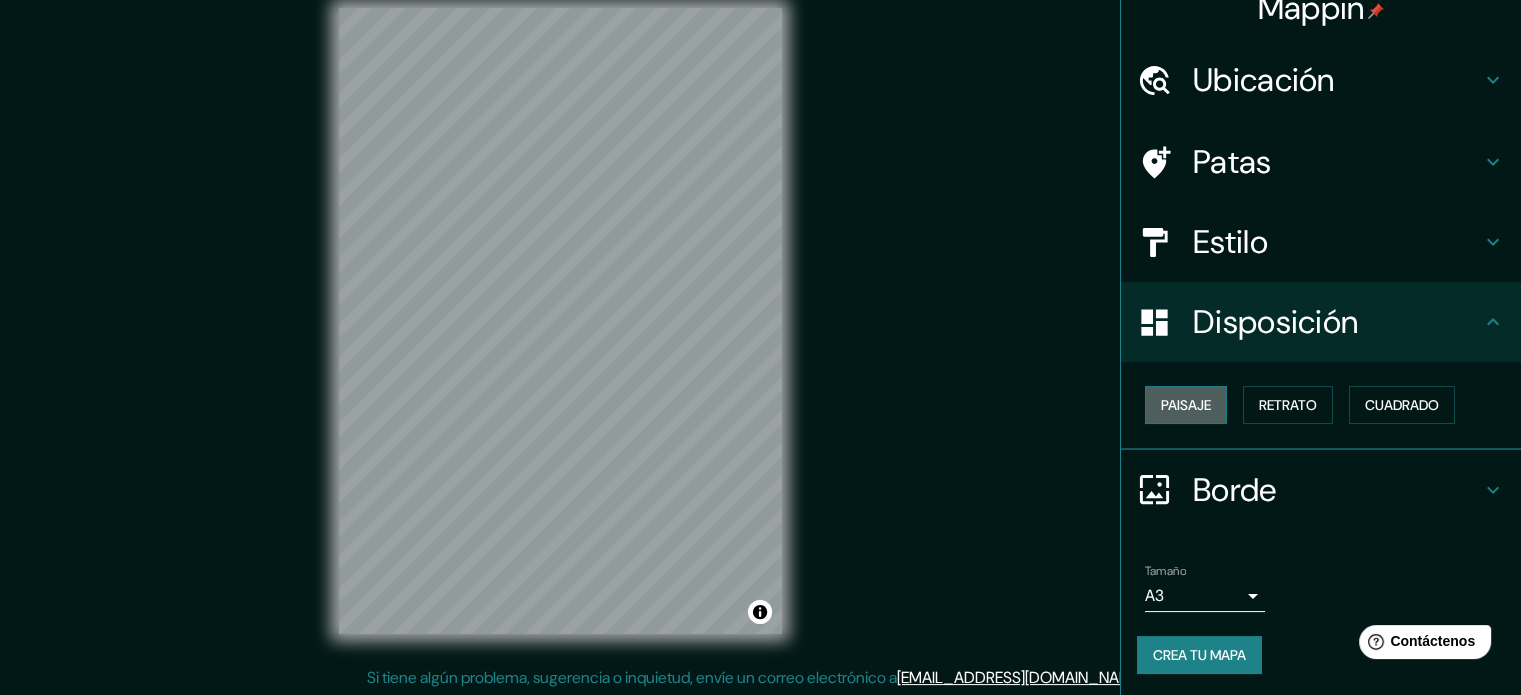 click on "Paisaje" at bounding box center [1186, 405] 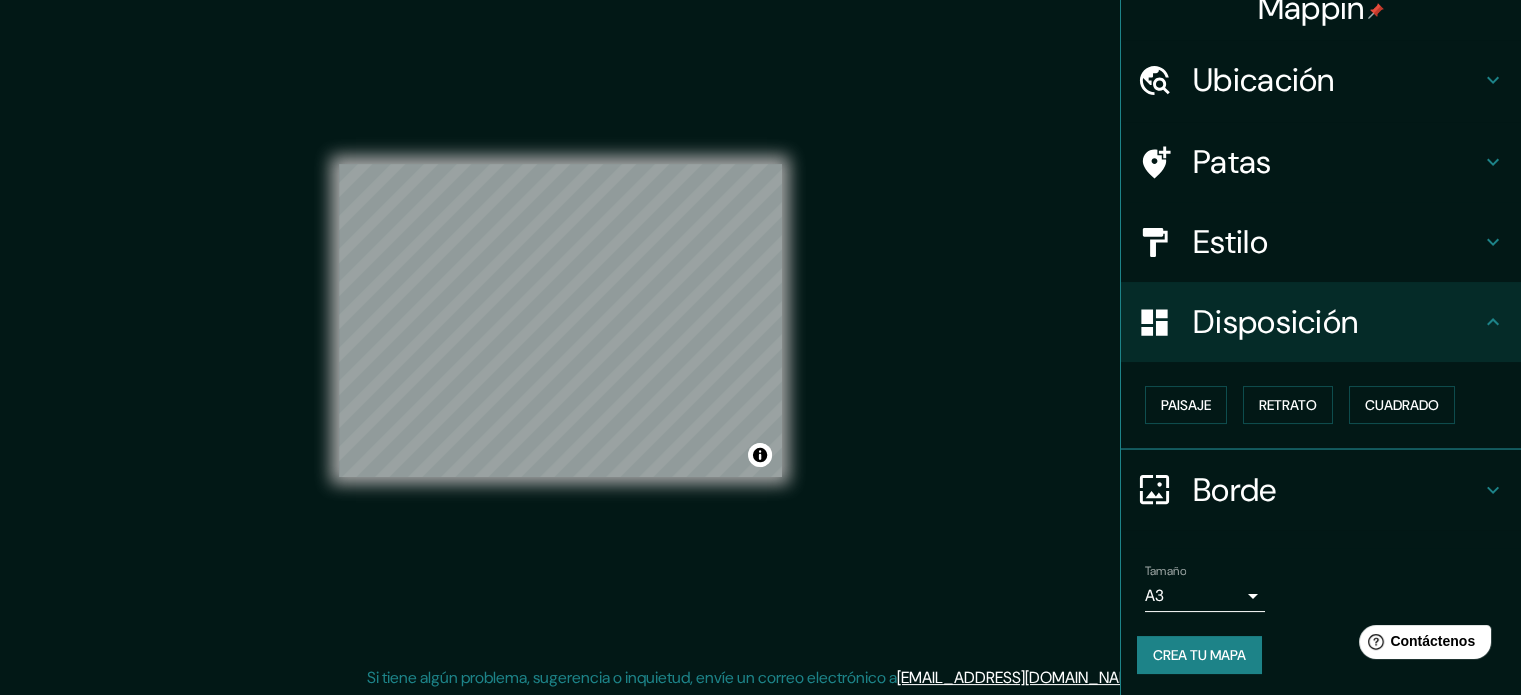 scroll, scrollTop: 26, scrollLeft: 0, axis: vertical 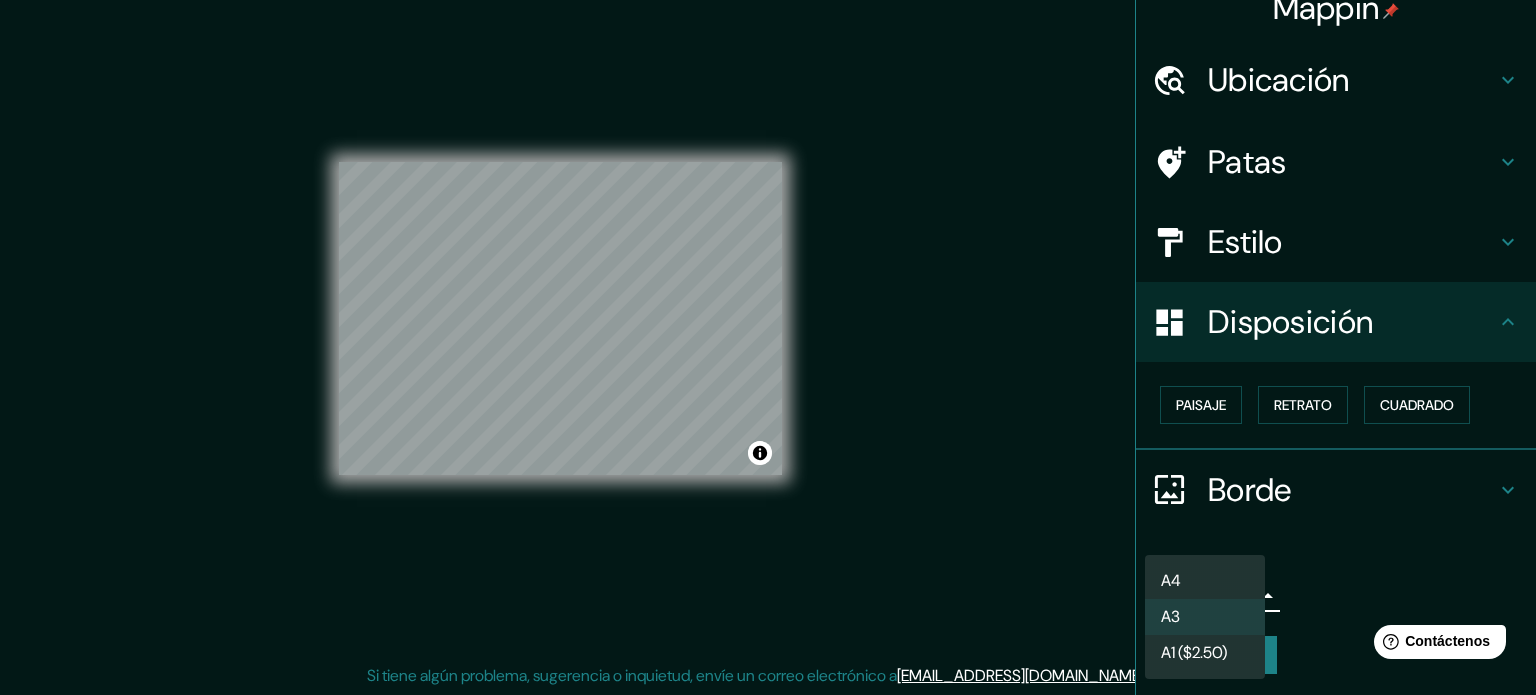 click on "Mappin Ubicación [GEOGRAPHIC_DATA], [GEOGRAPHIC_DATA] Patas Estilo Disposición Paisaje Retrato Cuadrado Borde Elige un borde.  Consejo  : puedes opacar las capas del marco para crear efectos geniales. Ninguno Simple Transparente Elegante Tamaño A3 a4 Crea tu mapa © Mapbox   © OpenStreetMap   Improve this map Si tiene algún problema, sugerencia o inquietud, envíe un correo electrónico a  [EMAIL_ADDRESS][DOMAIN_NAME]  .   . . Texto original Valora esta traducción Tu opinión servirá para ayudar a mejorar el Traductor de Google A4 A3 A1 ($2.50)" at bounding box center (768, 321) 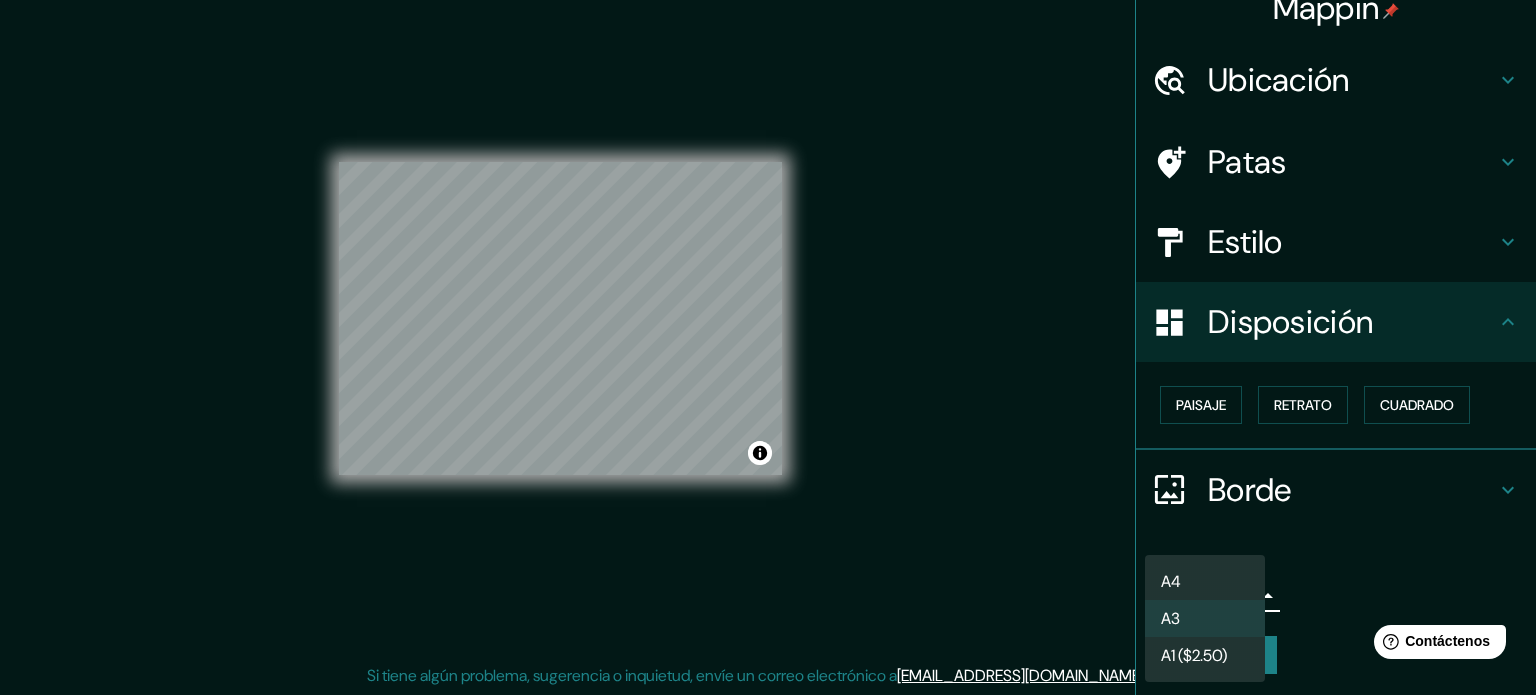 click on "A4" at bounding box center [1205, 581] 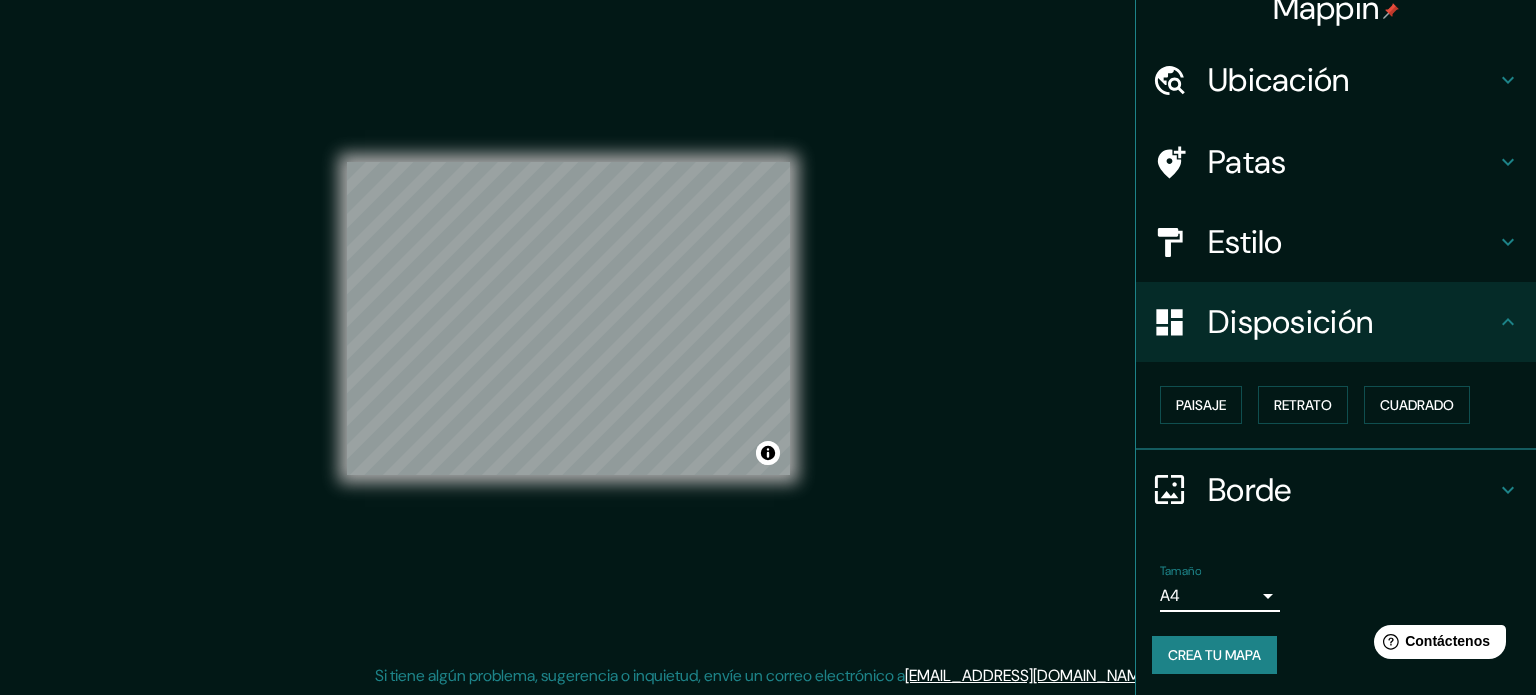 click on "Mappin Ubicación [GEOGRAPHIC_DATA], [GEOGRAPHIC_DATA] Patas Estilo Disposición Paisaje Retrato Cuadrado Borde Elige un borde.  Consejo  : puedes opacar las capas del marco para crear efectos geniales. Ninguno Simple Transparente Elegante Tamaño A4 single Crea tu mapa © Mapbox   © OpenStreetMap   Improve this map Si tiene algún problema, sugerencia o inquietud, envíe un correo electrónico a  [EMAIL_ADDRESS][DOMAIN_NAME]  .   . . Texto original Valora esta traducción Tu opinión servirá para ayudar a mejorar el Traductor de Google" at bounding box center [768, 321] 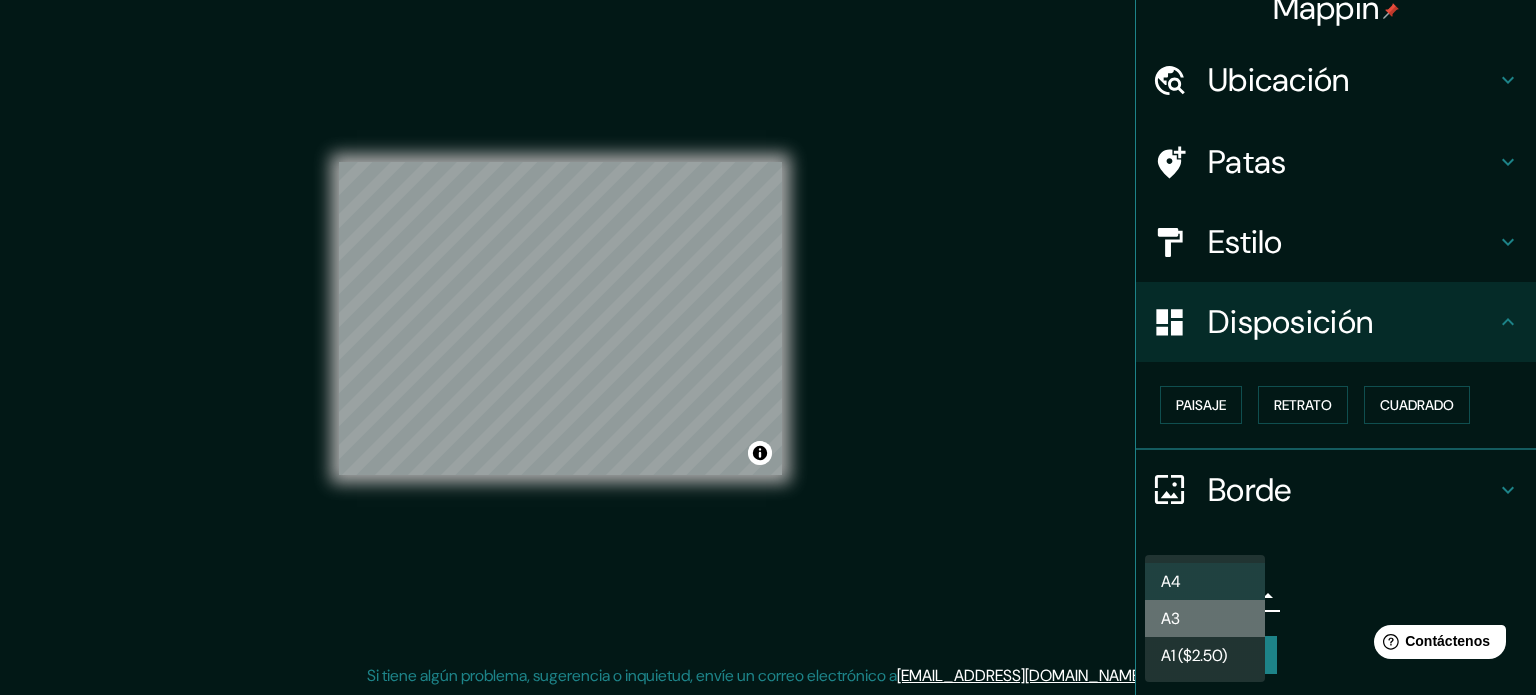 click on "A3" at bounding box center (1205, 618) 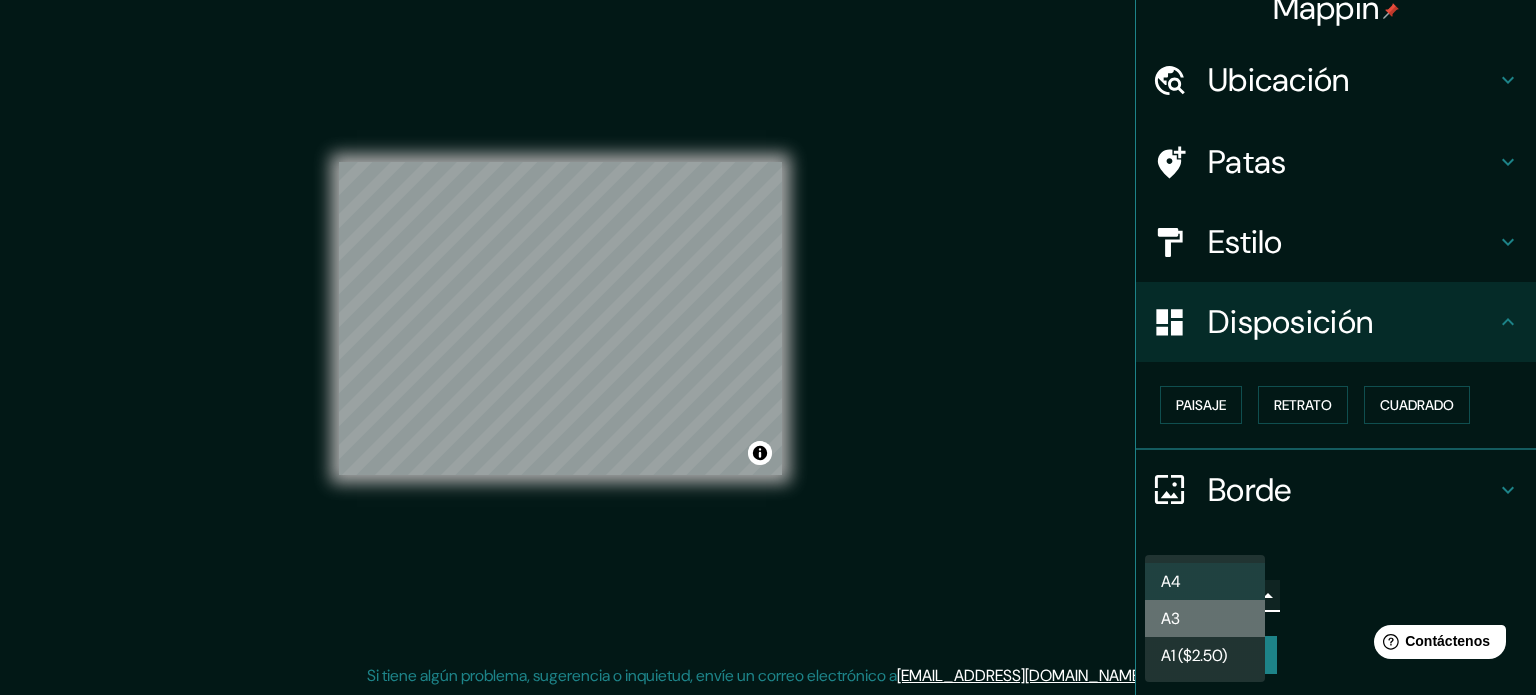 type on "a4" 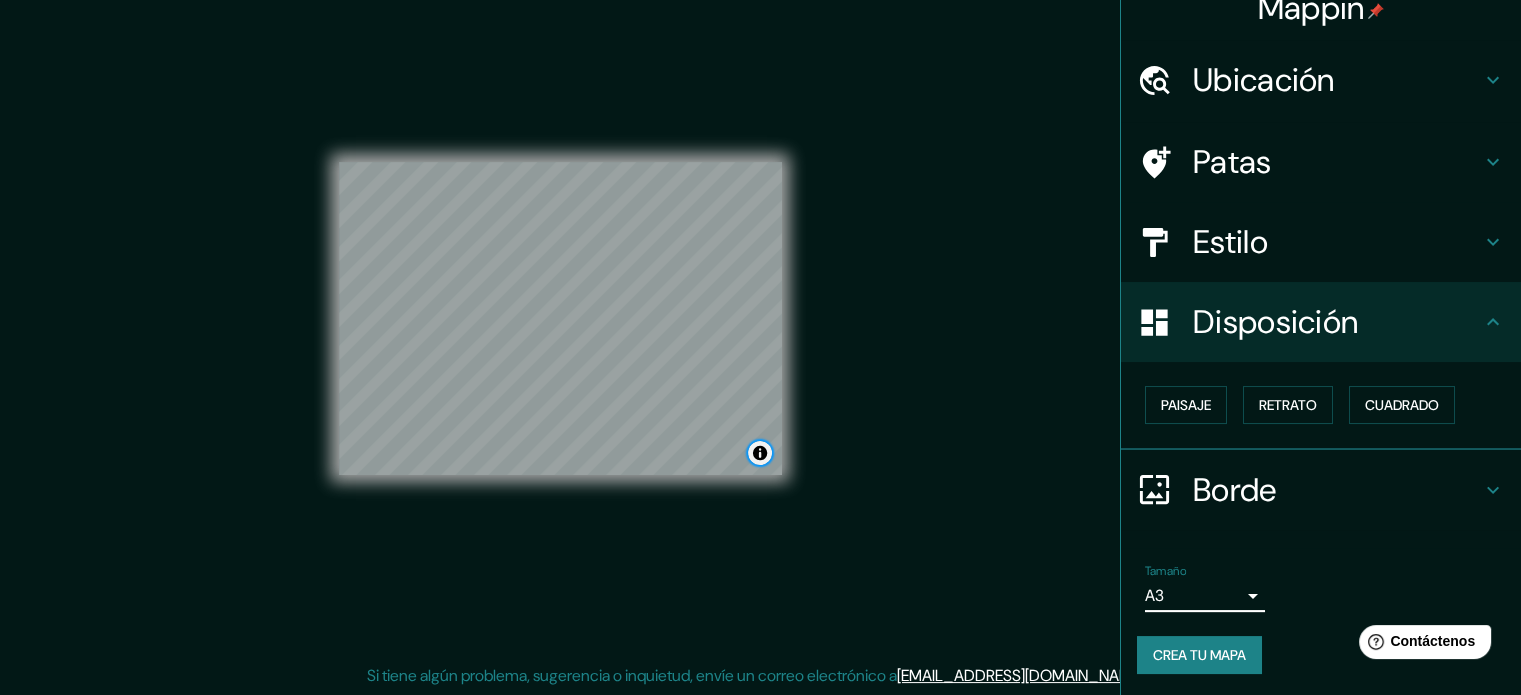 click at bounding box center (760, 453) 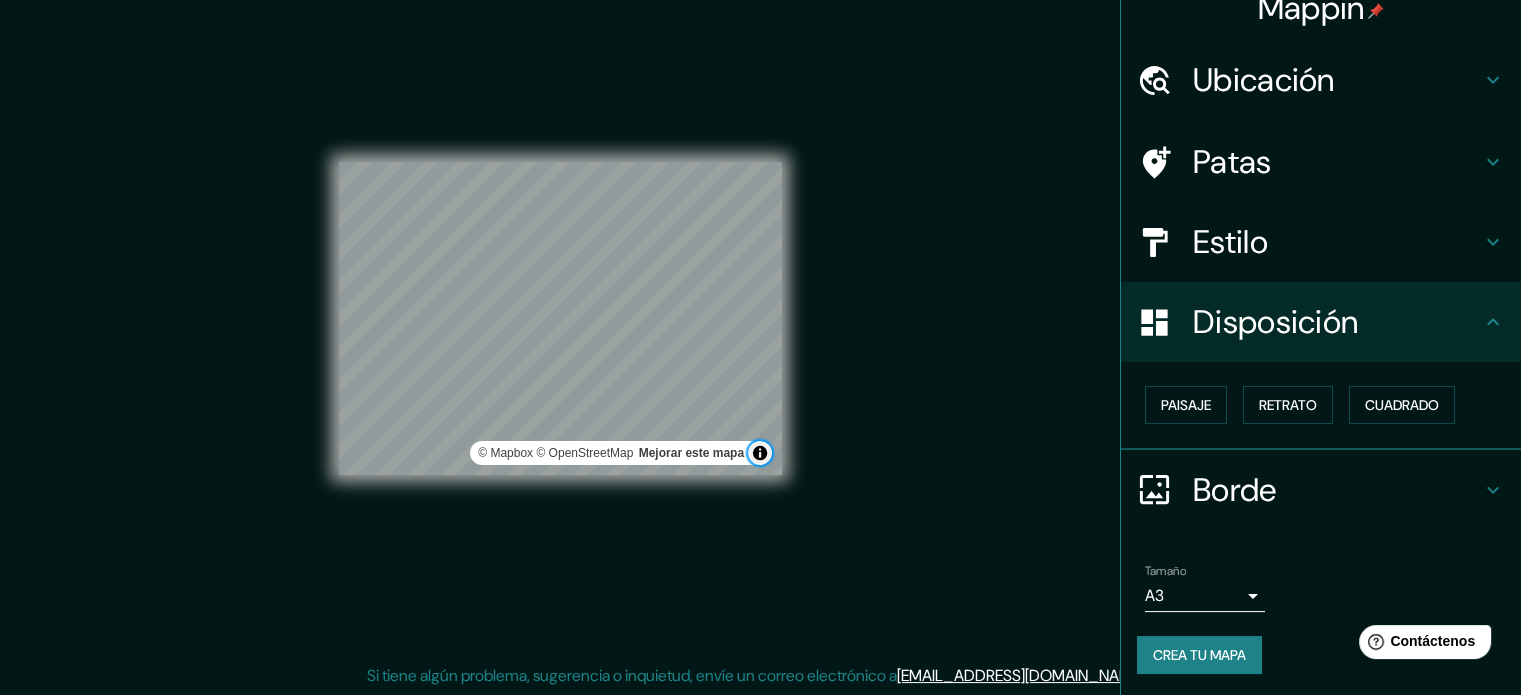 click at bounding box center [760, 453] 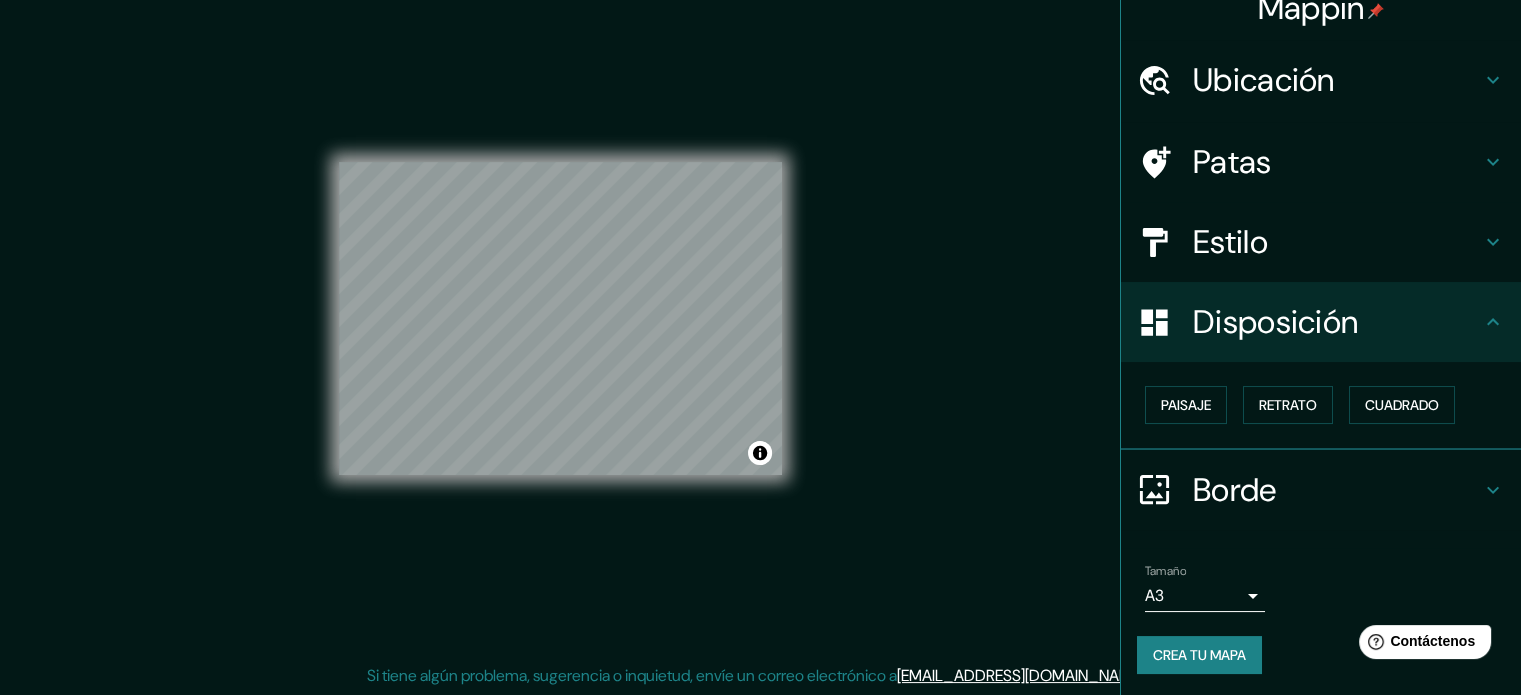 drag, startPoint x: 781, startPoint y: 475, endPoint x: 789, endPoint y: 516, distance: 41.773197 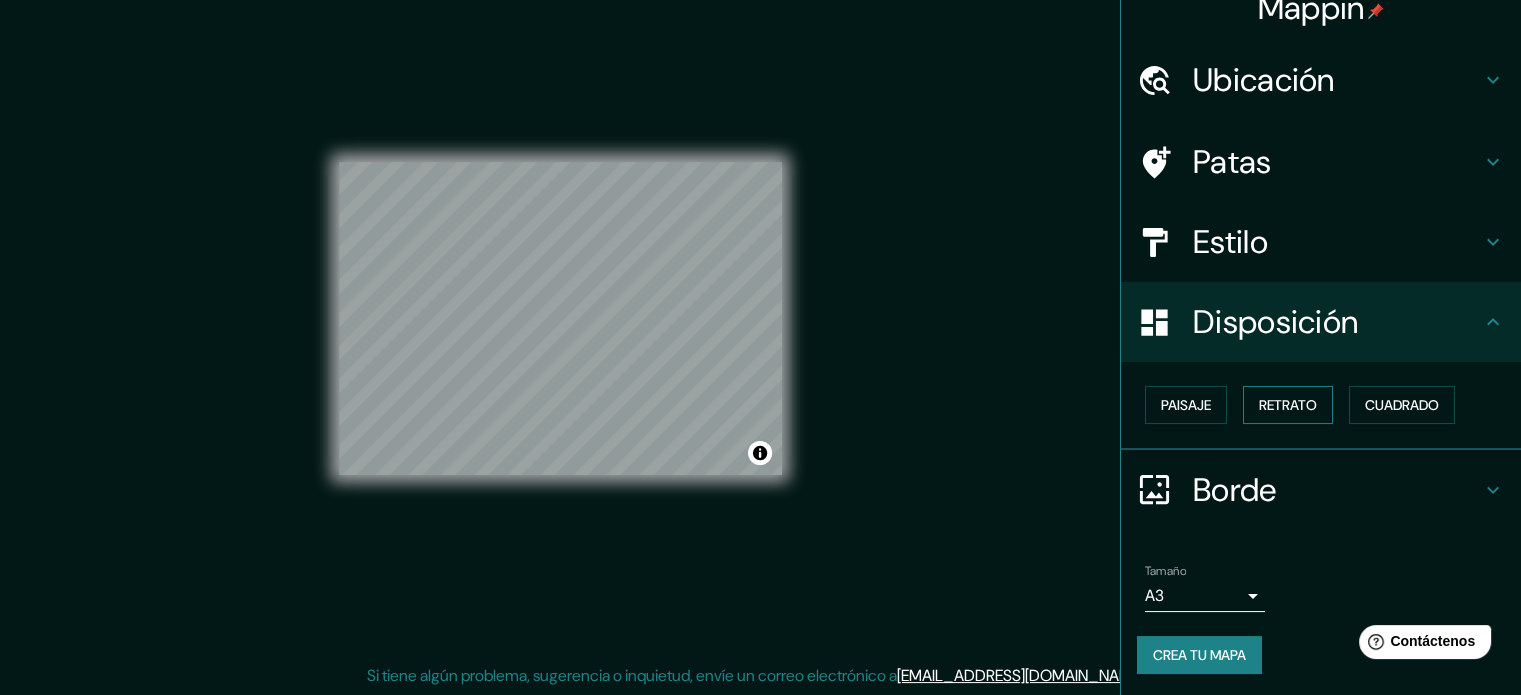 click on "Retrato" at bounding box center [1288, 405] 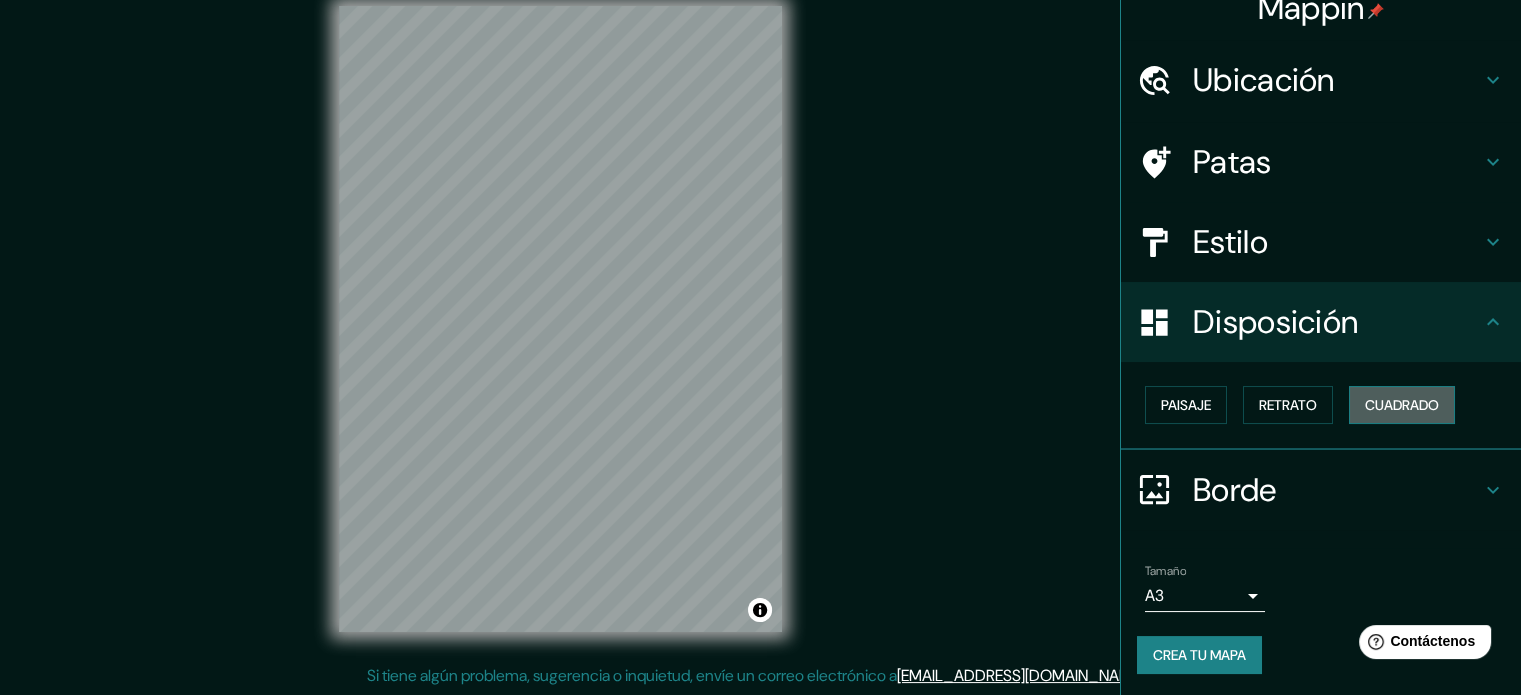 click on "Cuadrado" at bounding box center [1402, 405] 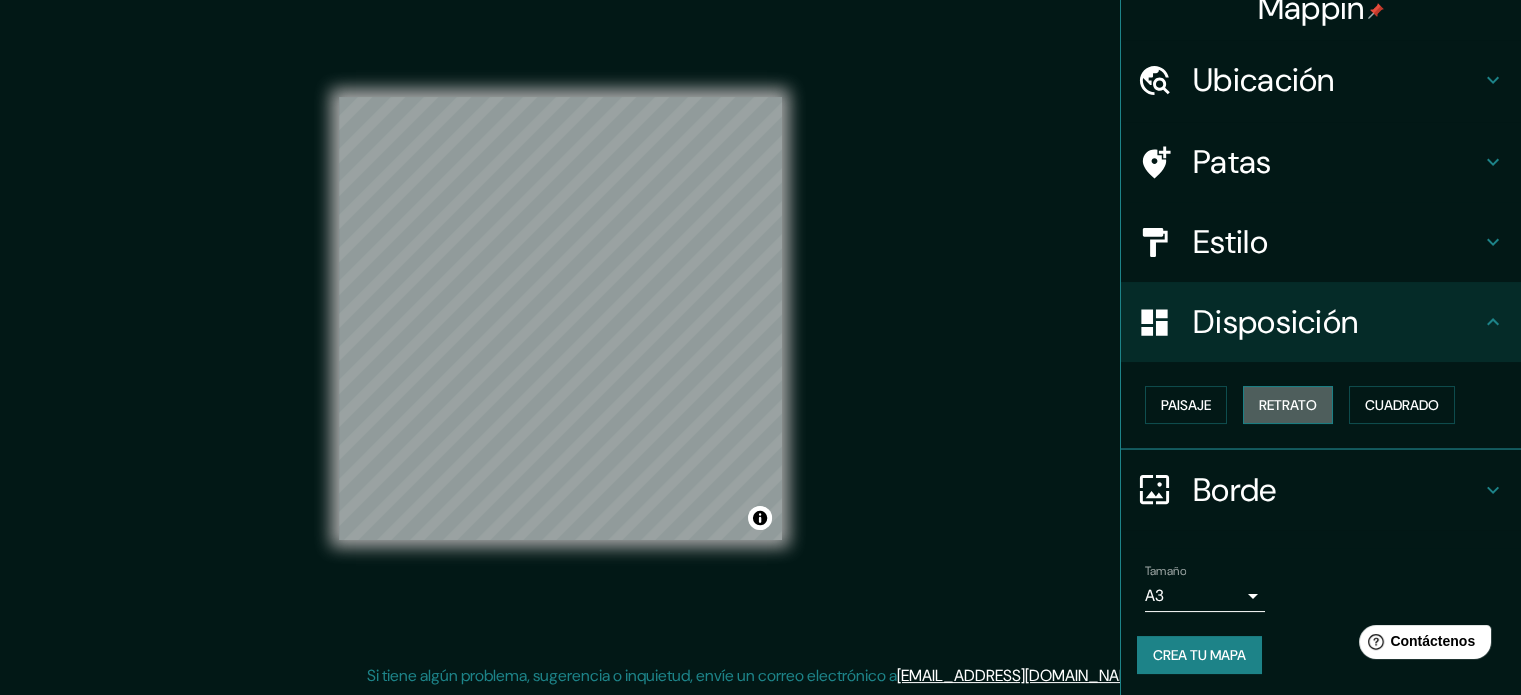 click on "Retrato" at bounding box center [1288, 405] 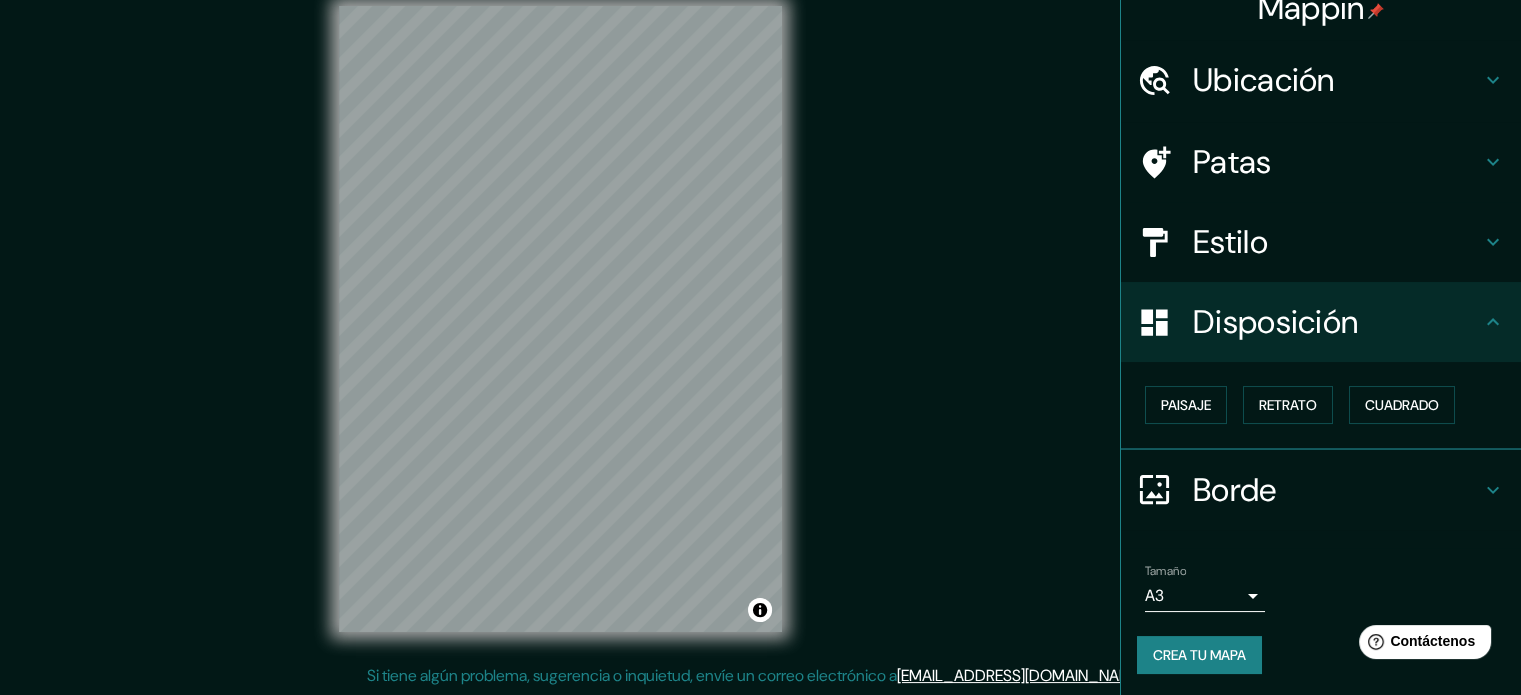 click on "Crea tu mapa" at bounding box center [1199, 655] 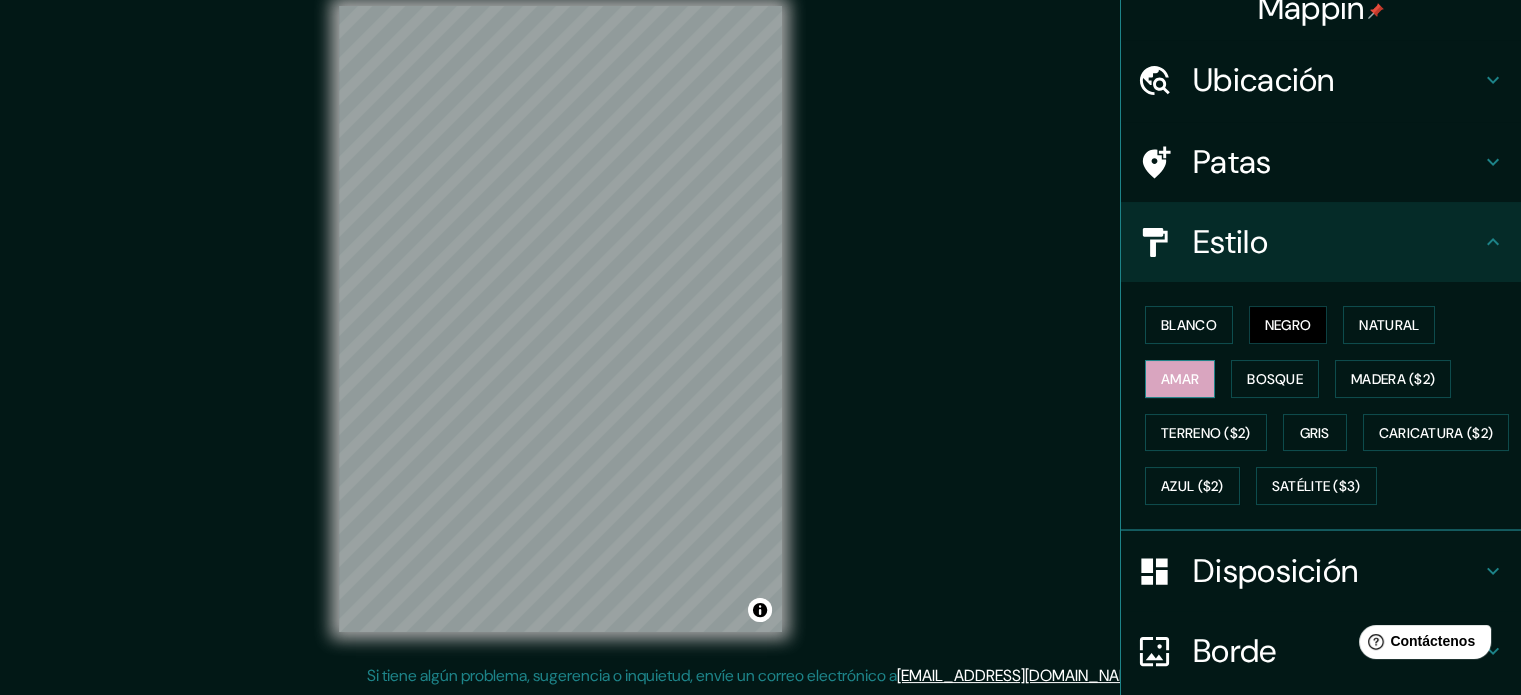 click on "Amar" at bounding box center [1180, 379] 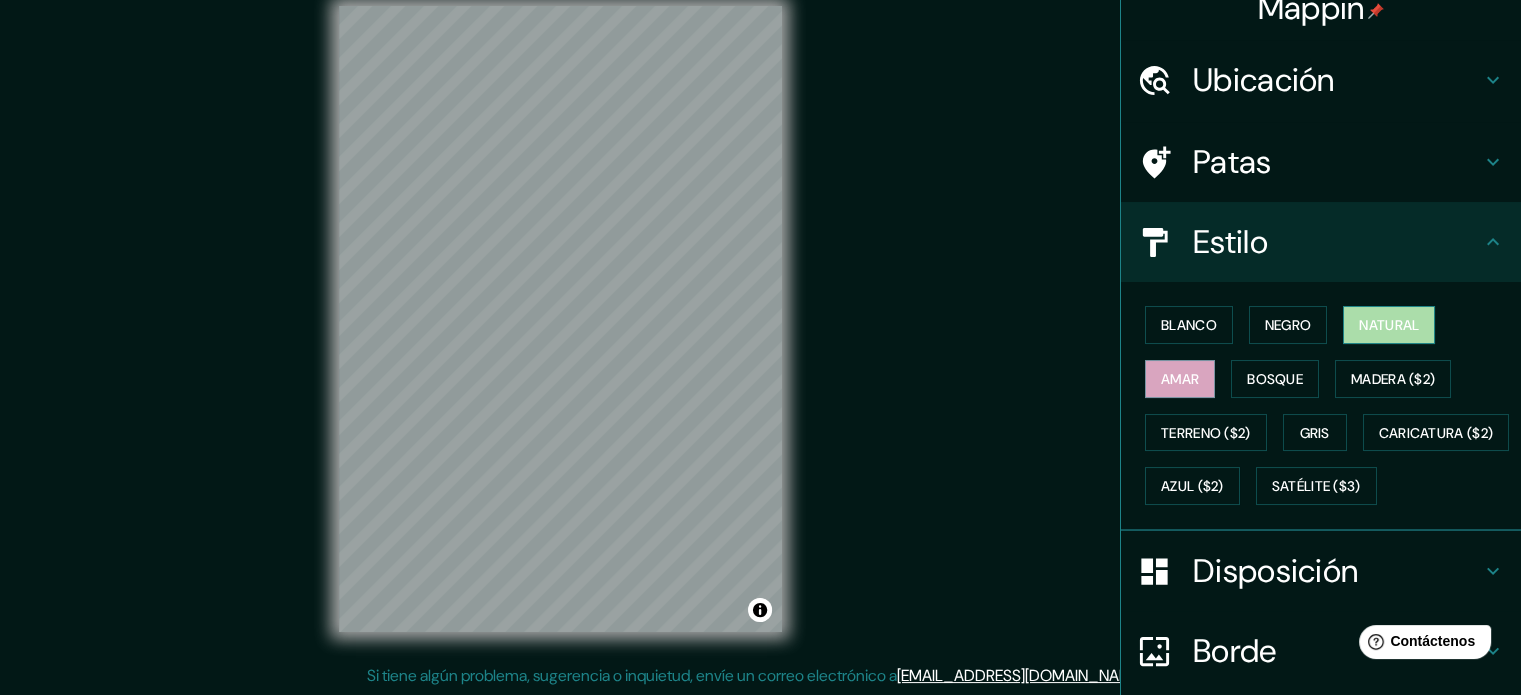 click on "Natural" at bounding box center [1389, 325] 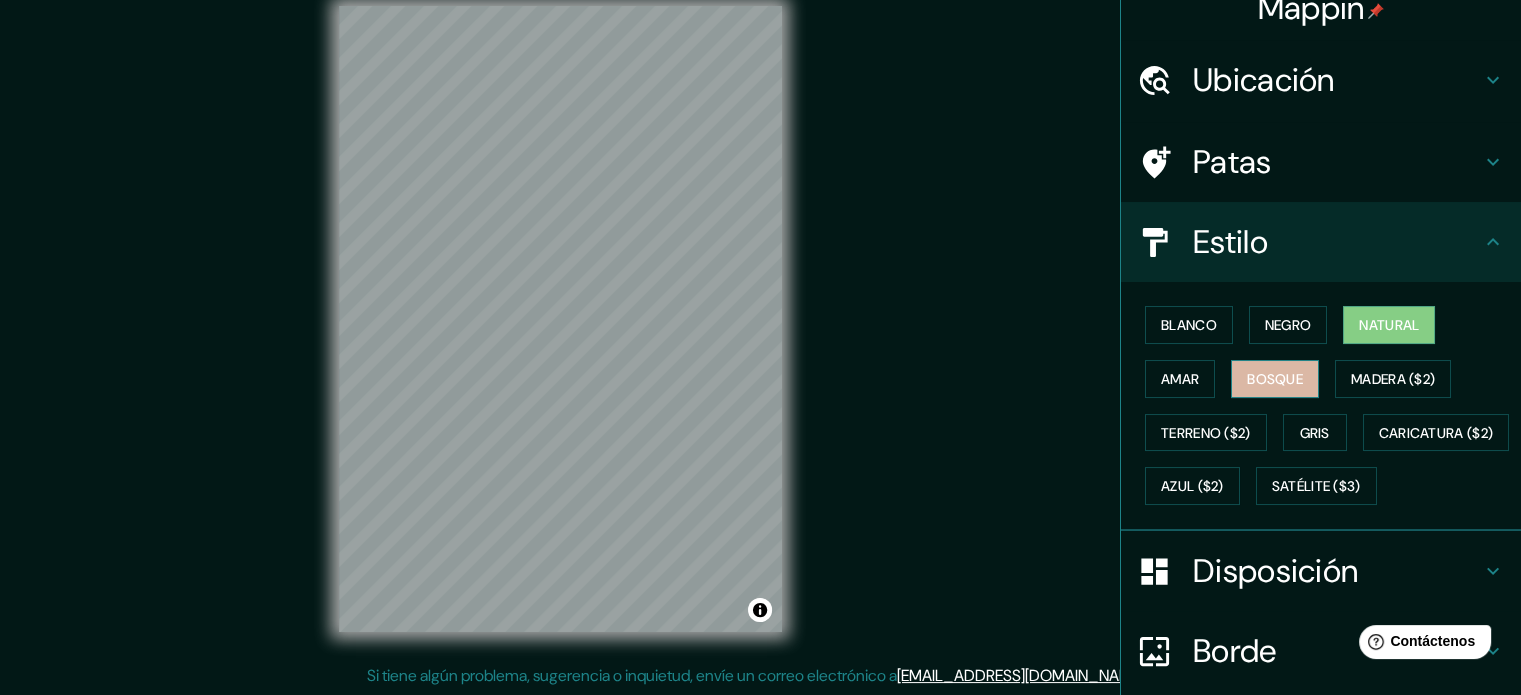 click on "Bosque" at bounding box center (1275, 379) 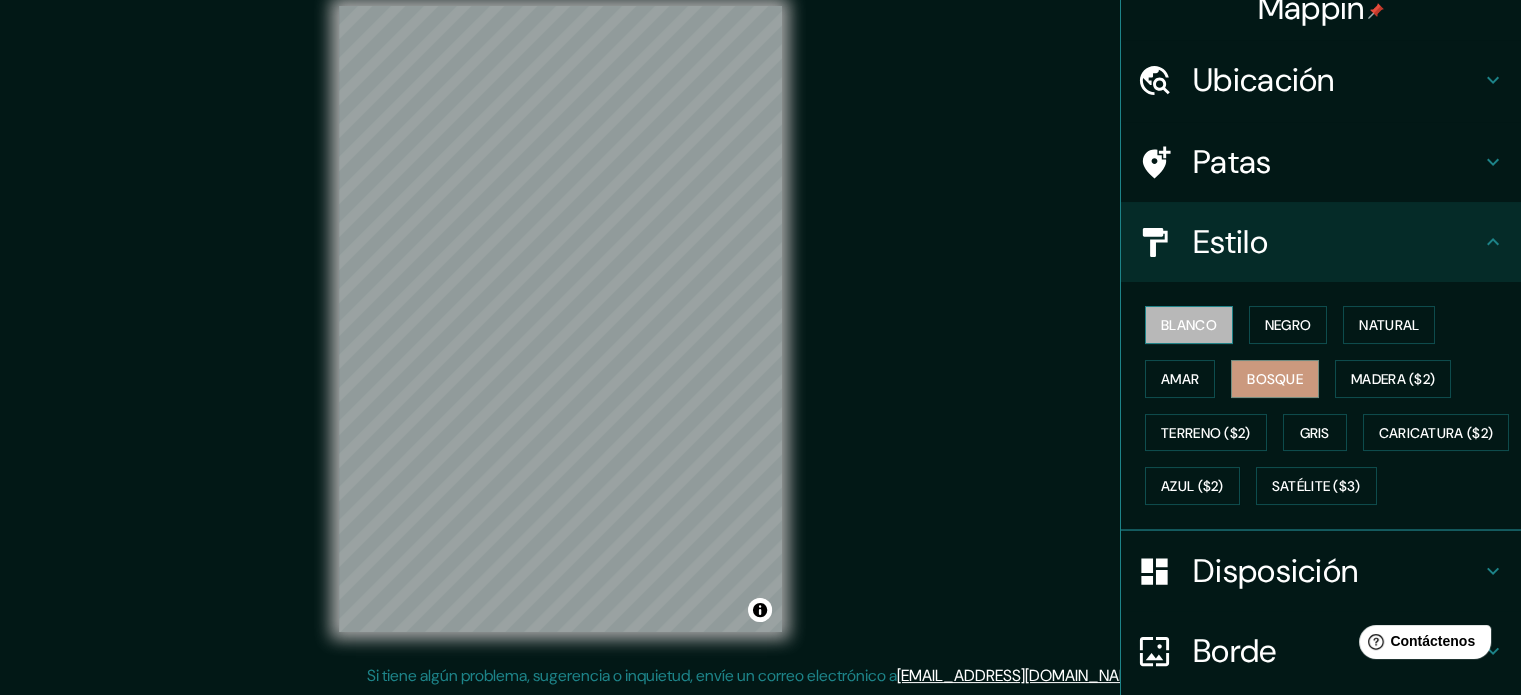 click on "Blanco" at bounding box center (1189, 325) 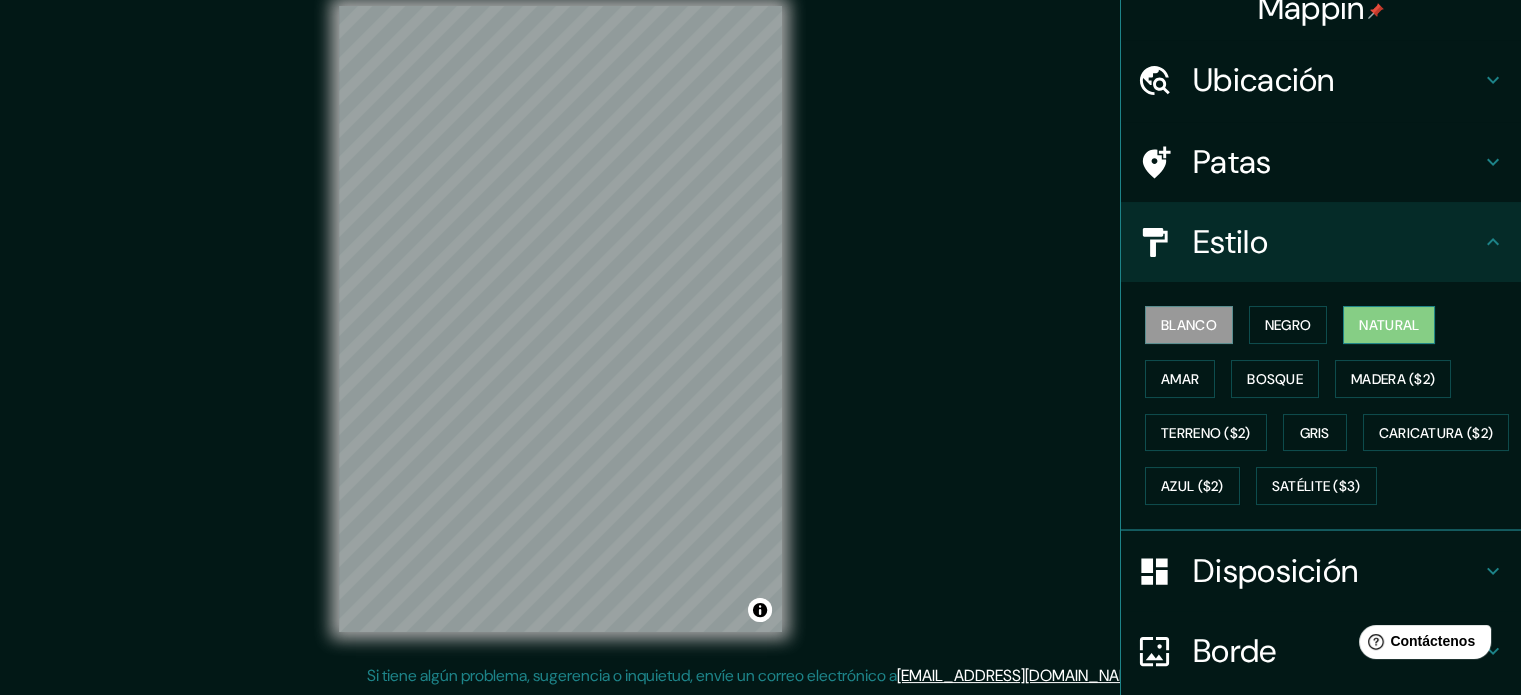 click on "Natural" at bounding box center [1389, 325] 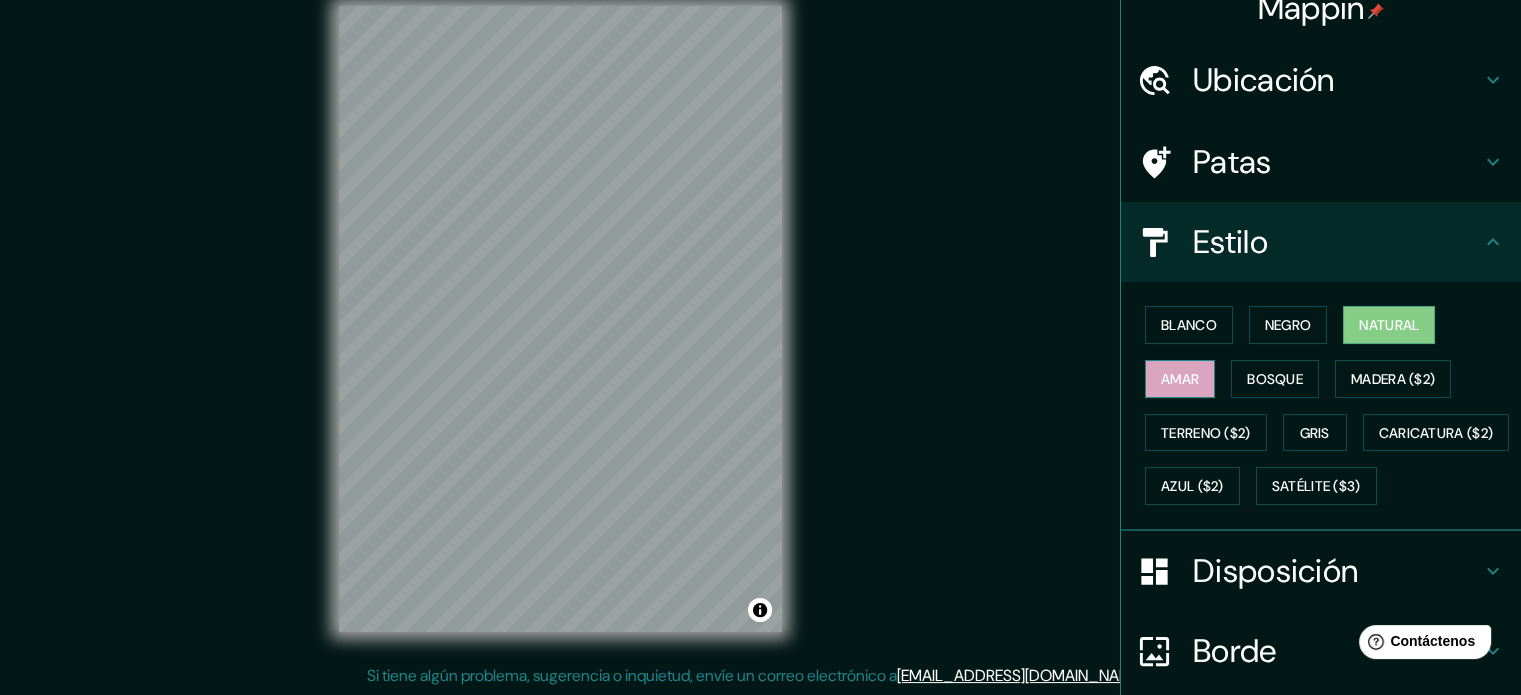 click on "Amar" at bounding box center [1180, 379] 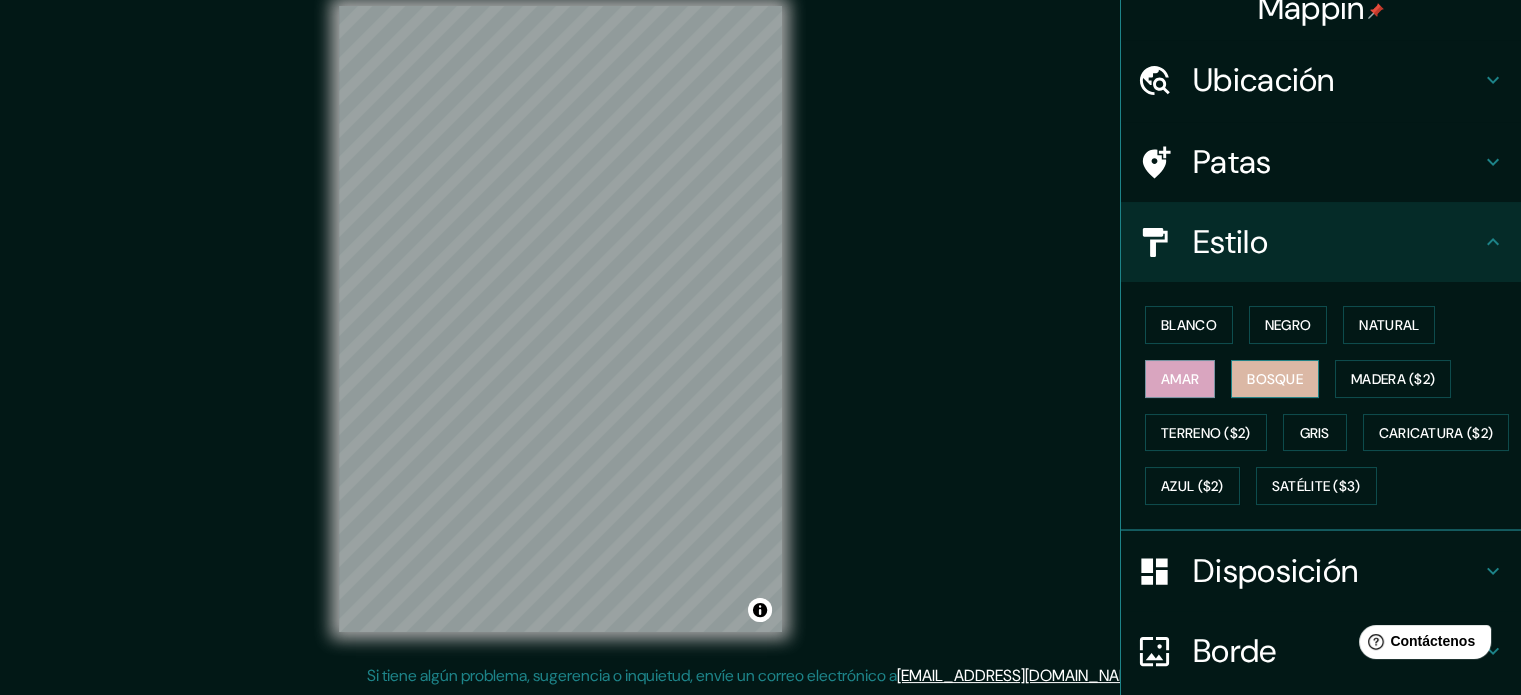 click on "Bosque" at bounding box center [1275, 379] 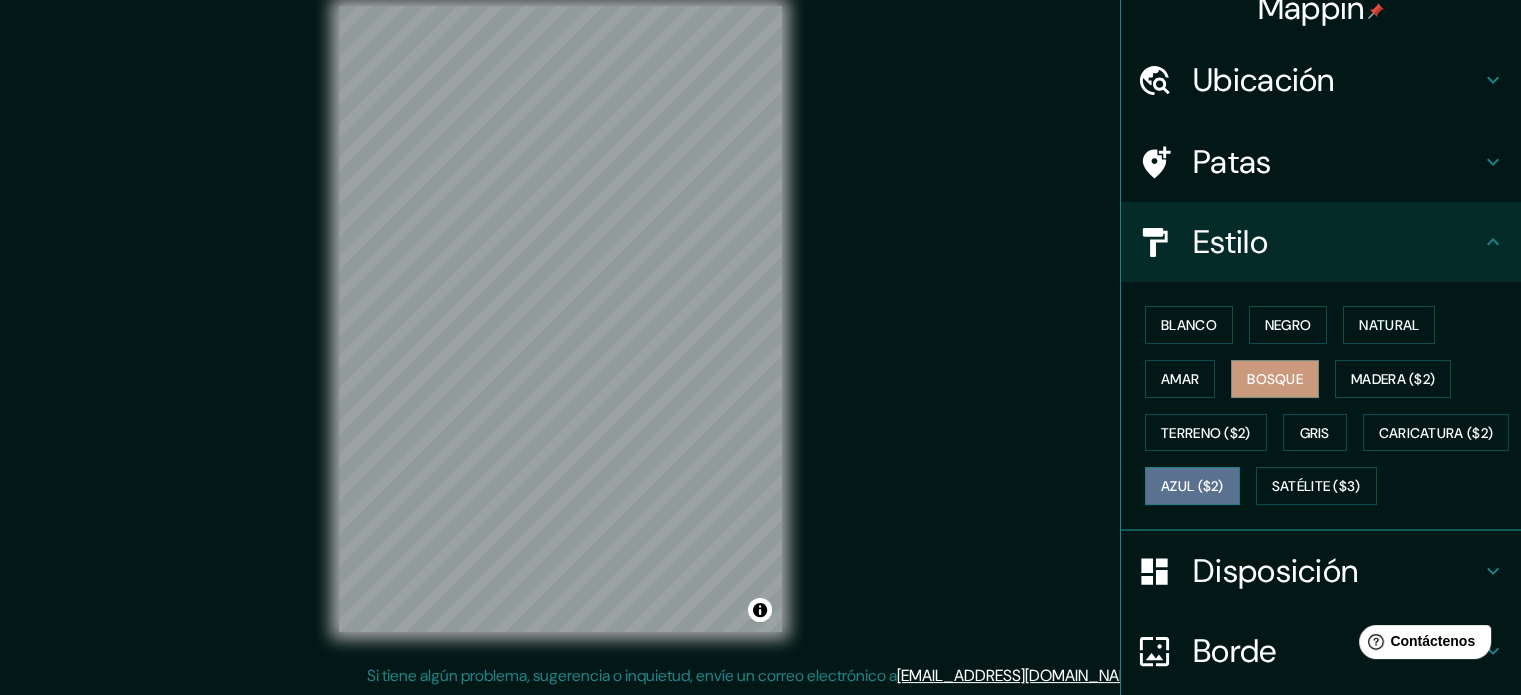 click on "Azul ($2)" at bounding box center (1192, 487) 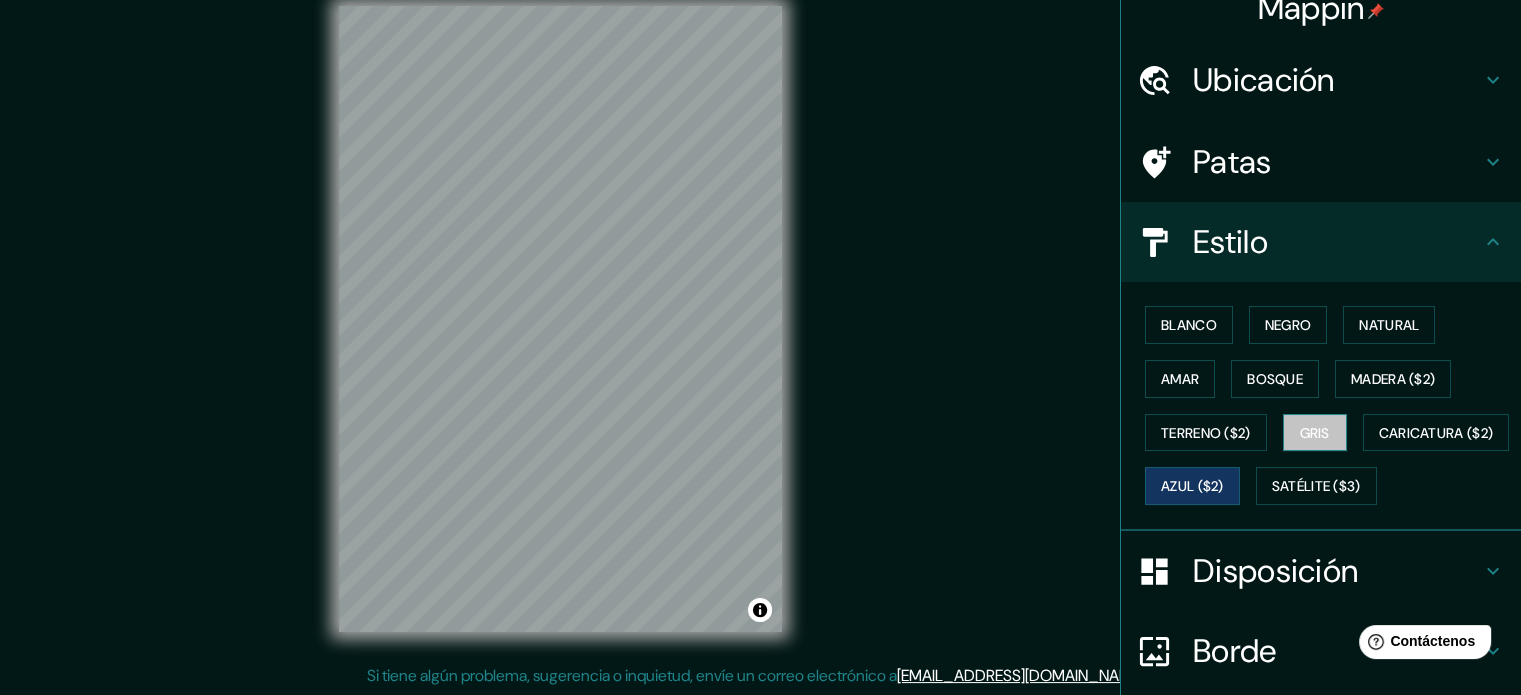 click on "Gris" at bounding box center [1315, 433] 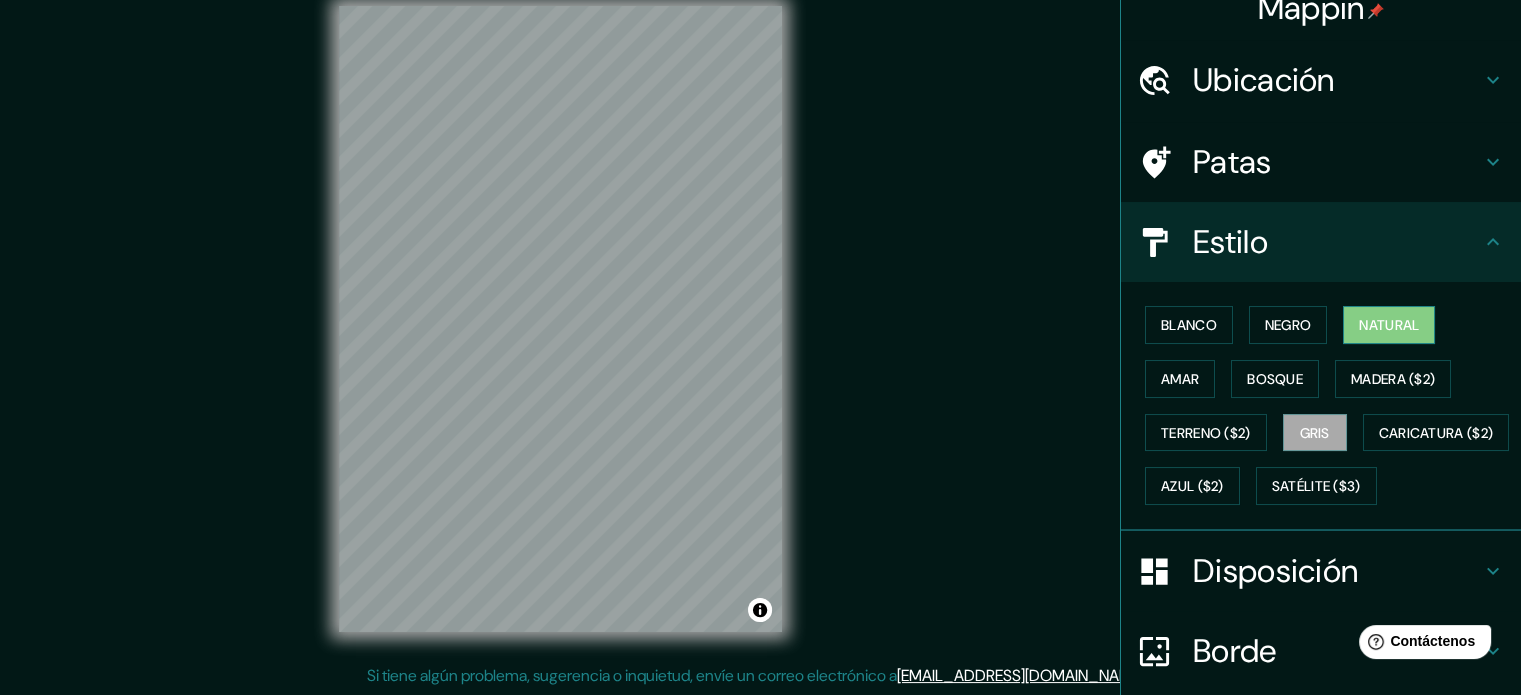 click on "Natural" at bounding box center [1389, 325] 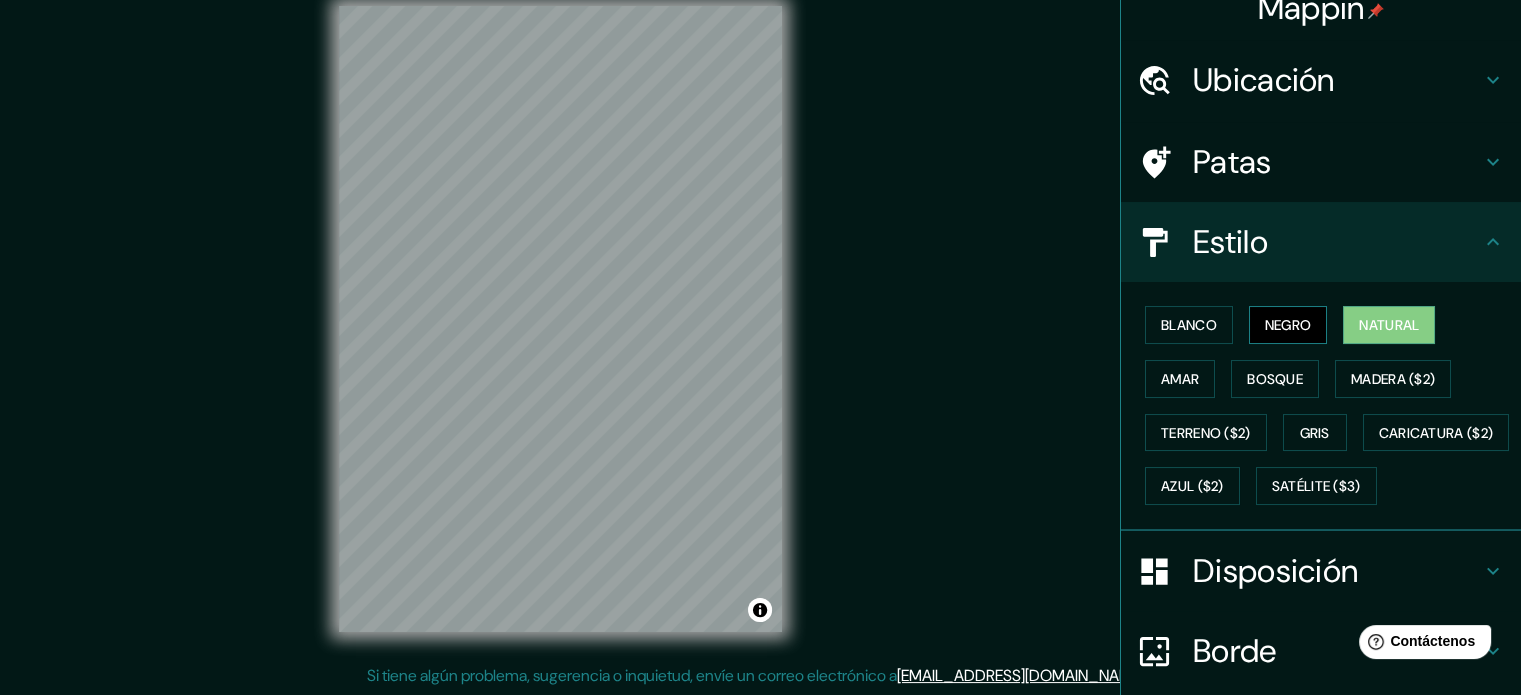 click on "Negro" at bounding box center (1288, 325) 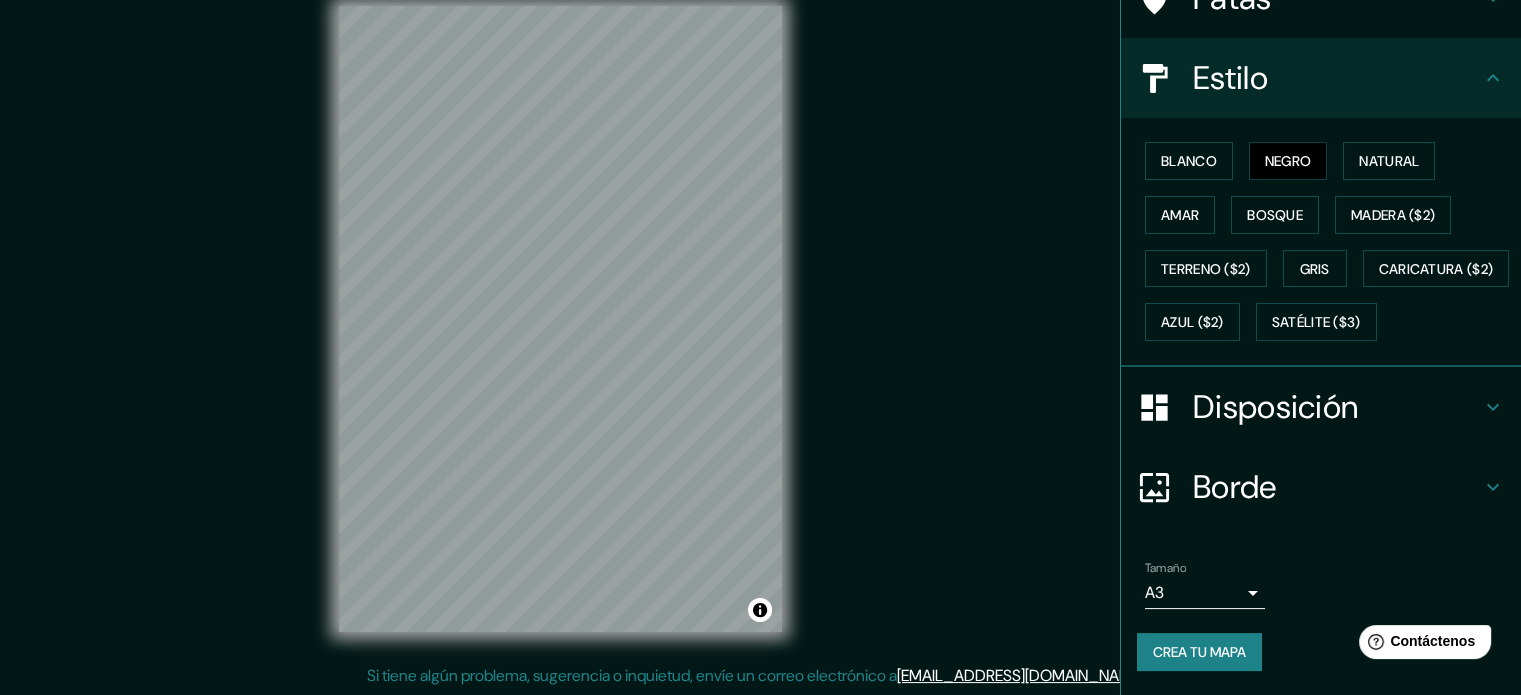scroll, scrollTop: 236, scrollLeft: 0, axis: vertical 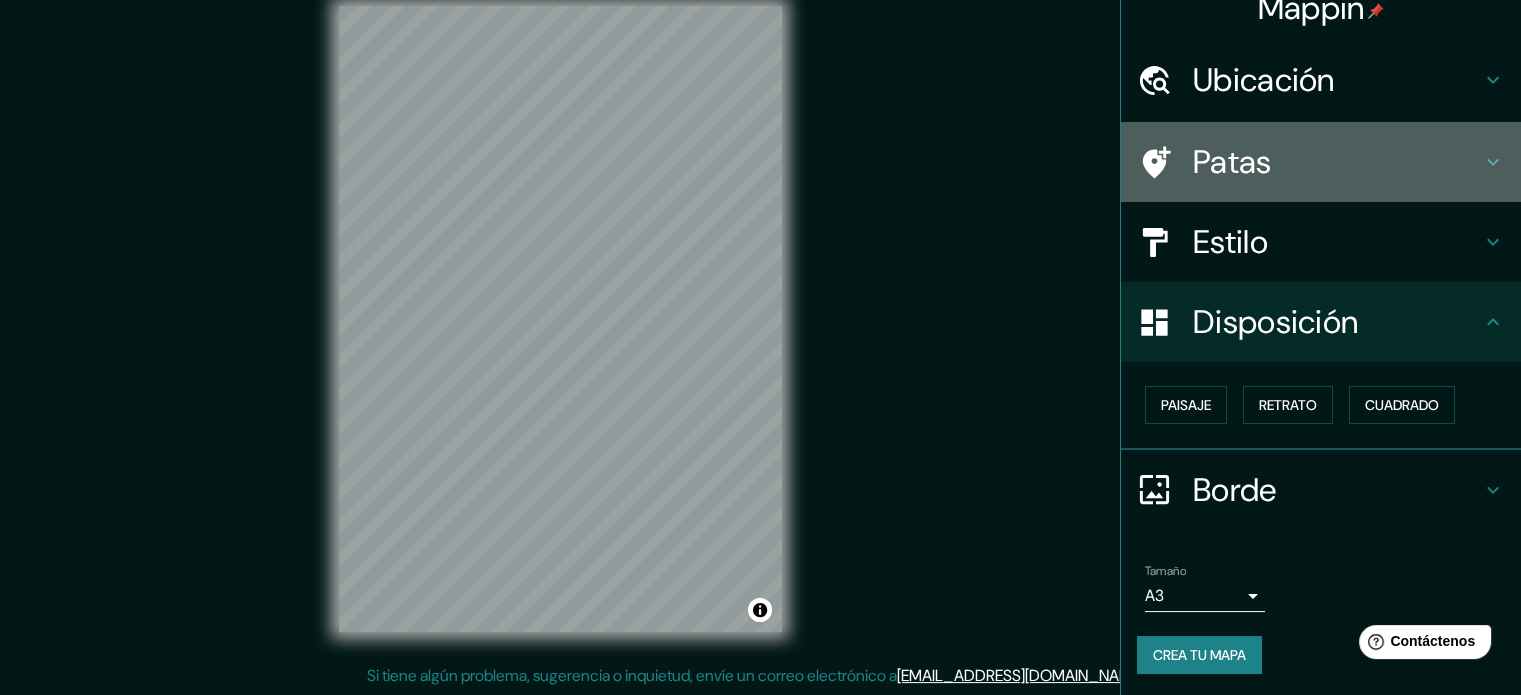 click on "Patas" at bounding box center [1337, 162] 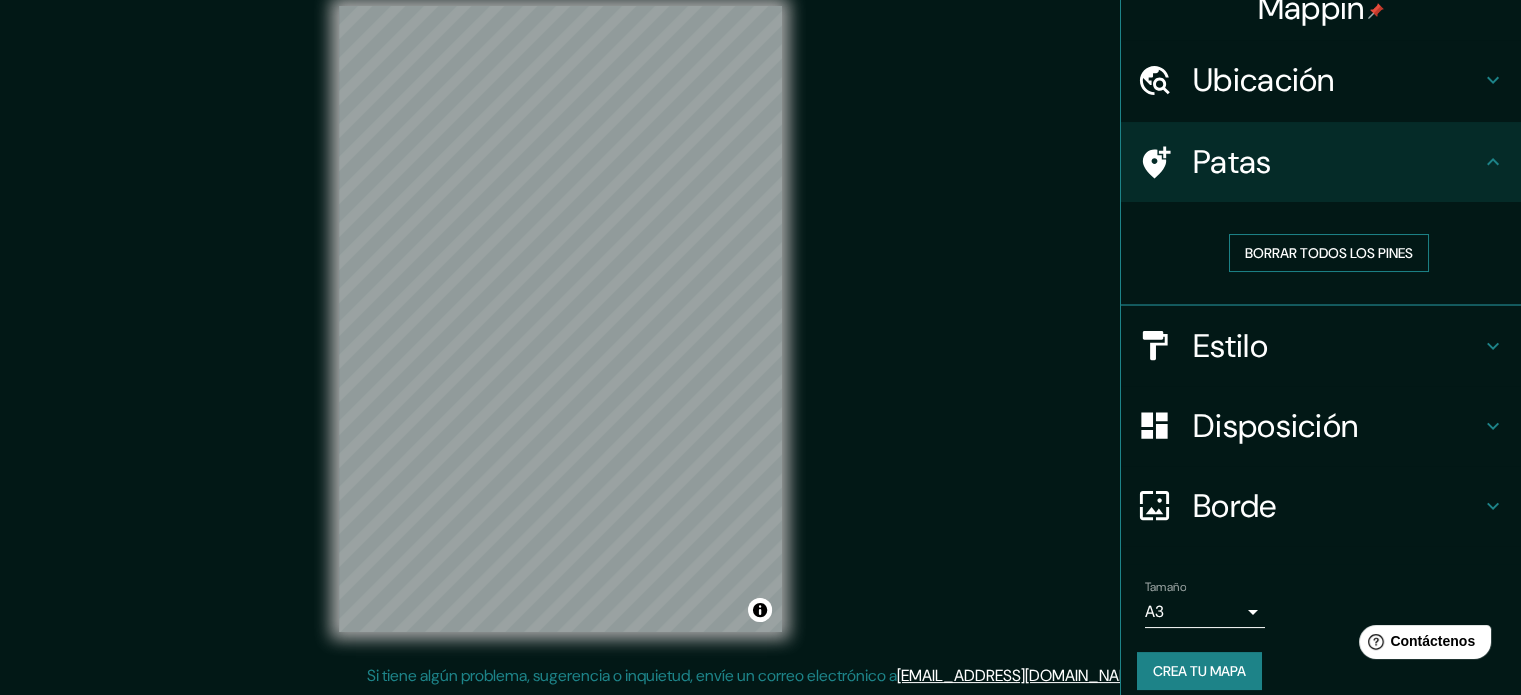 click on "Borrar todos los pines" at bounding box center (1329, 253) 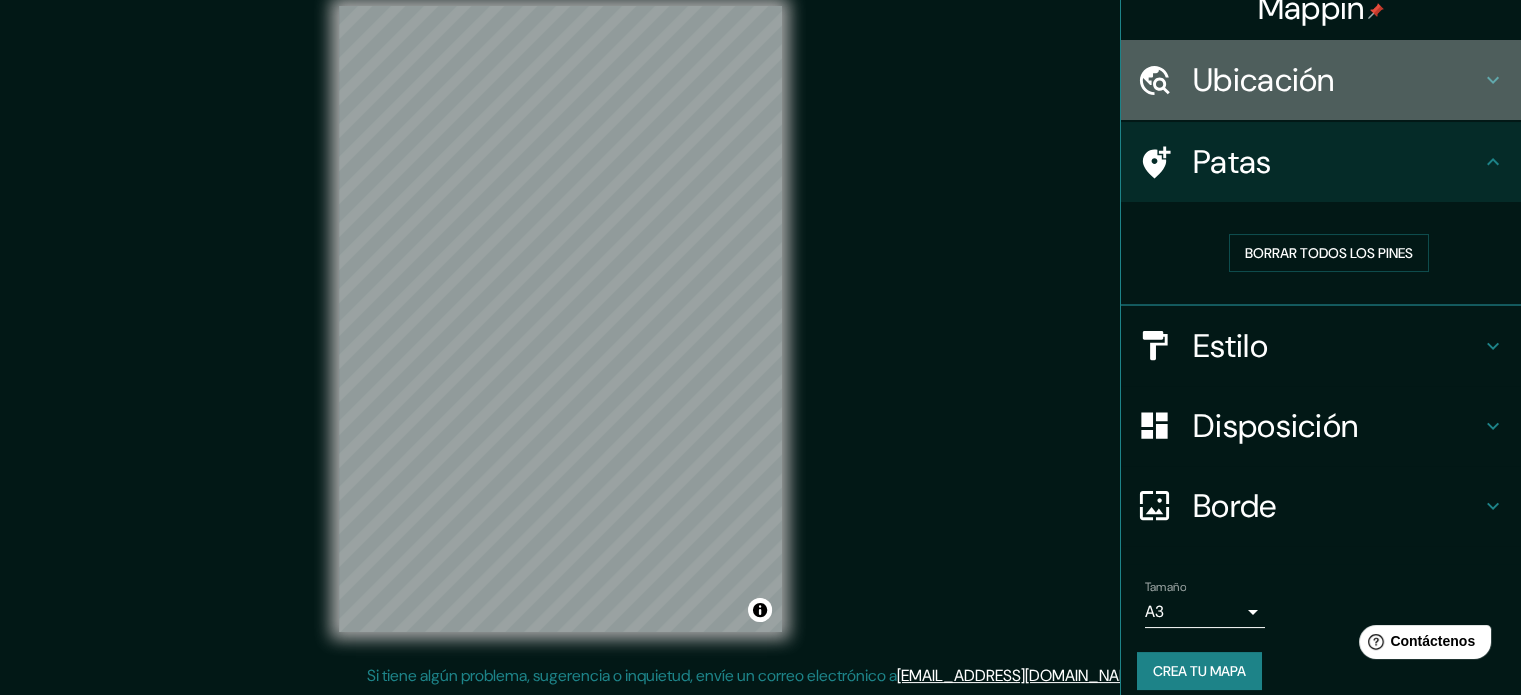 click 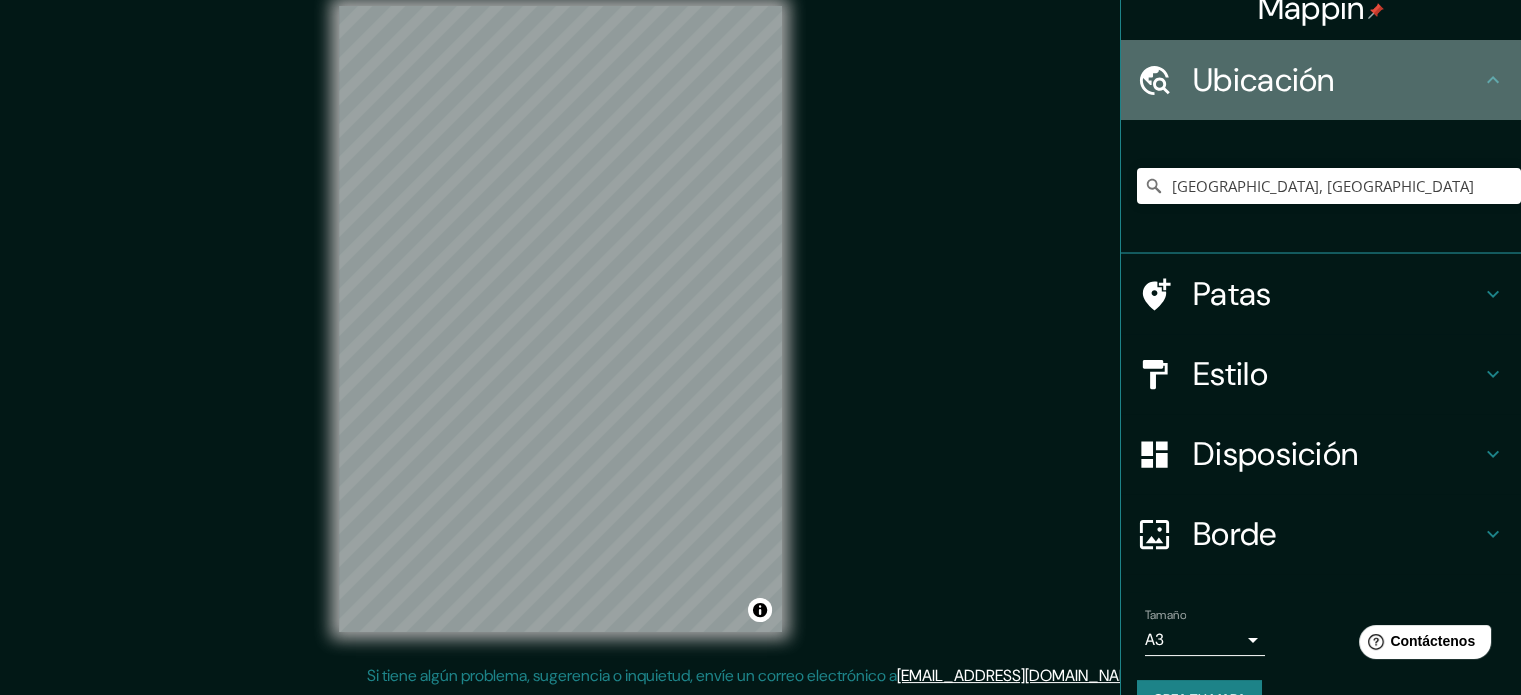 click 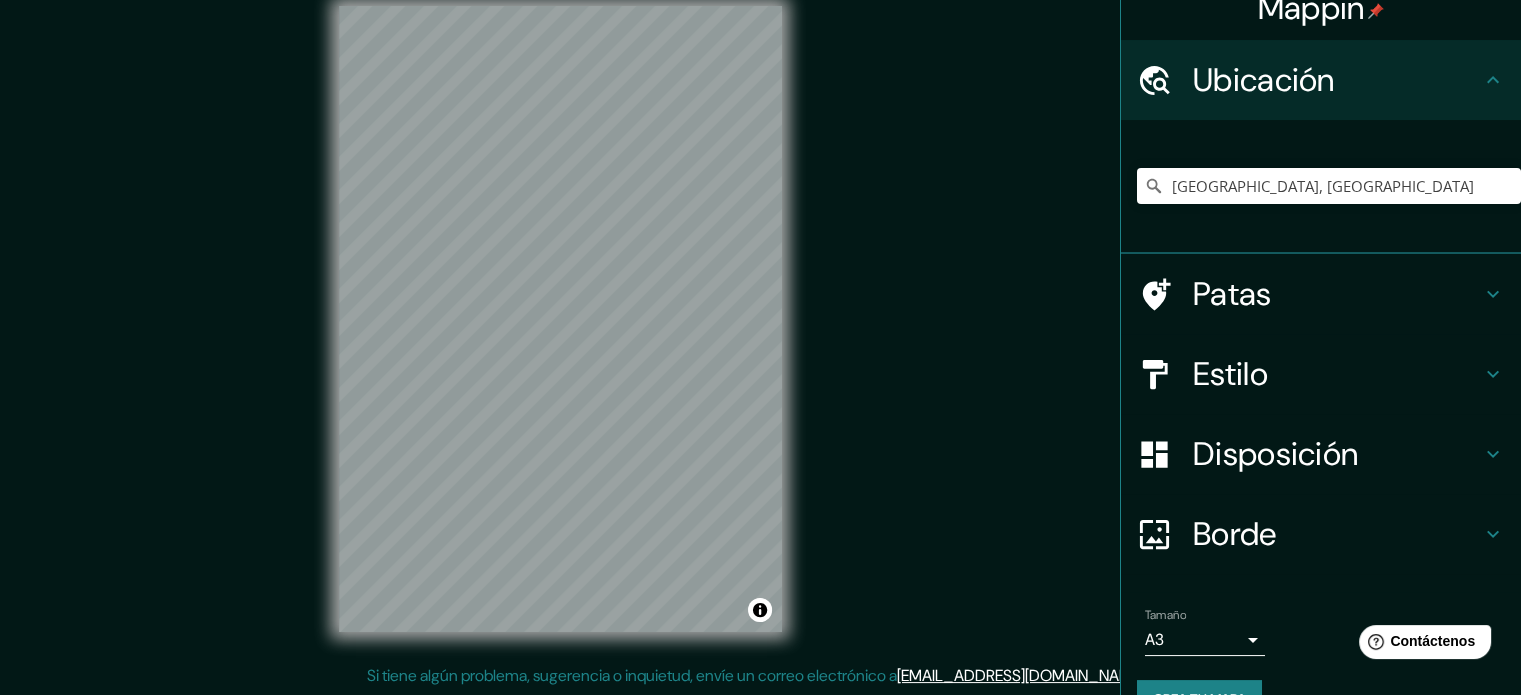 scroll, scrollTop: 69, scrollLeft: 0, axis: vertical 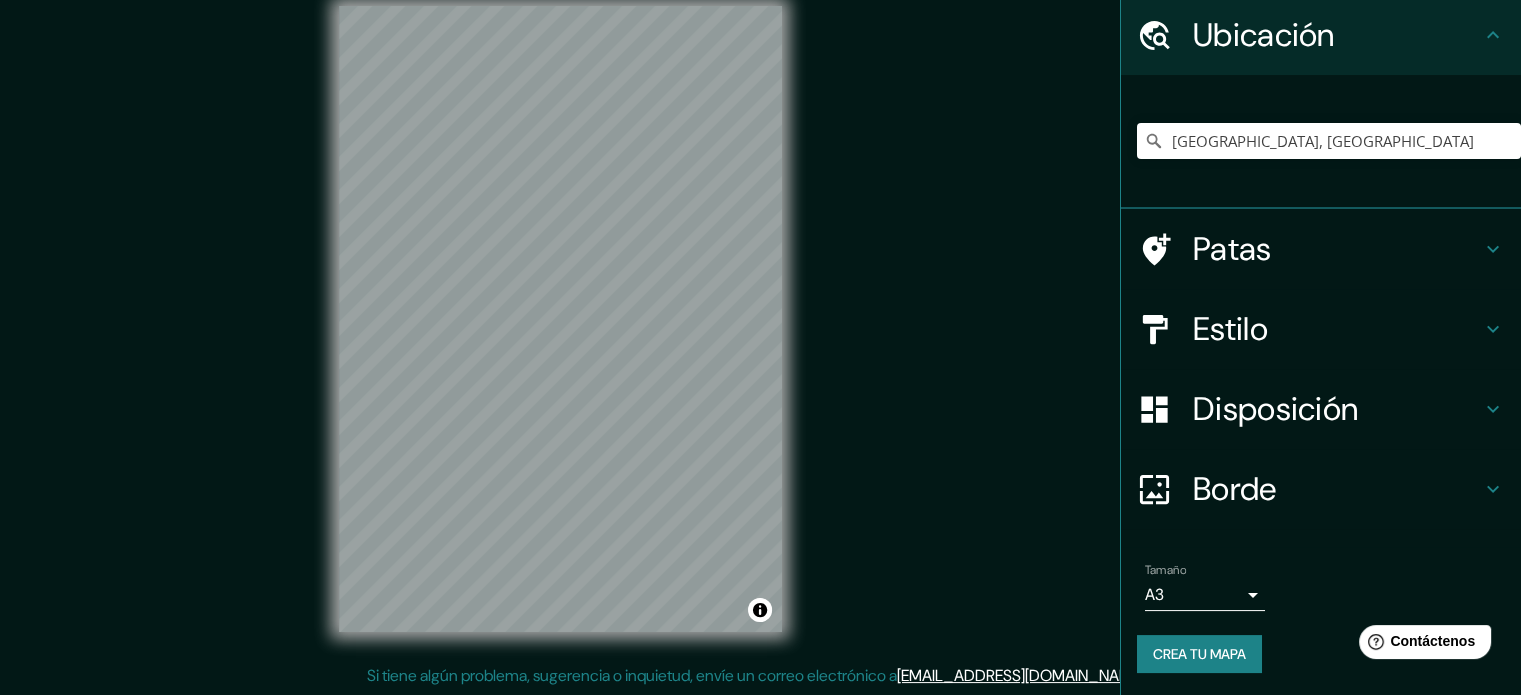 click on "Crea tu mapa" at bounding box center (1199, 654) 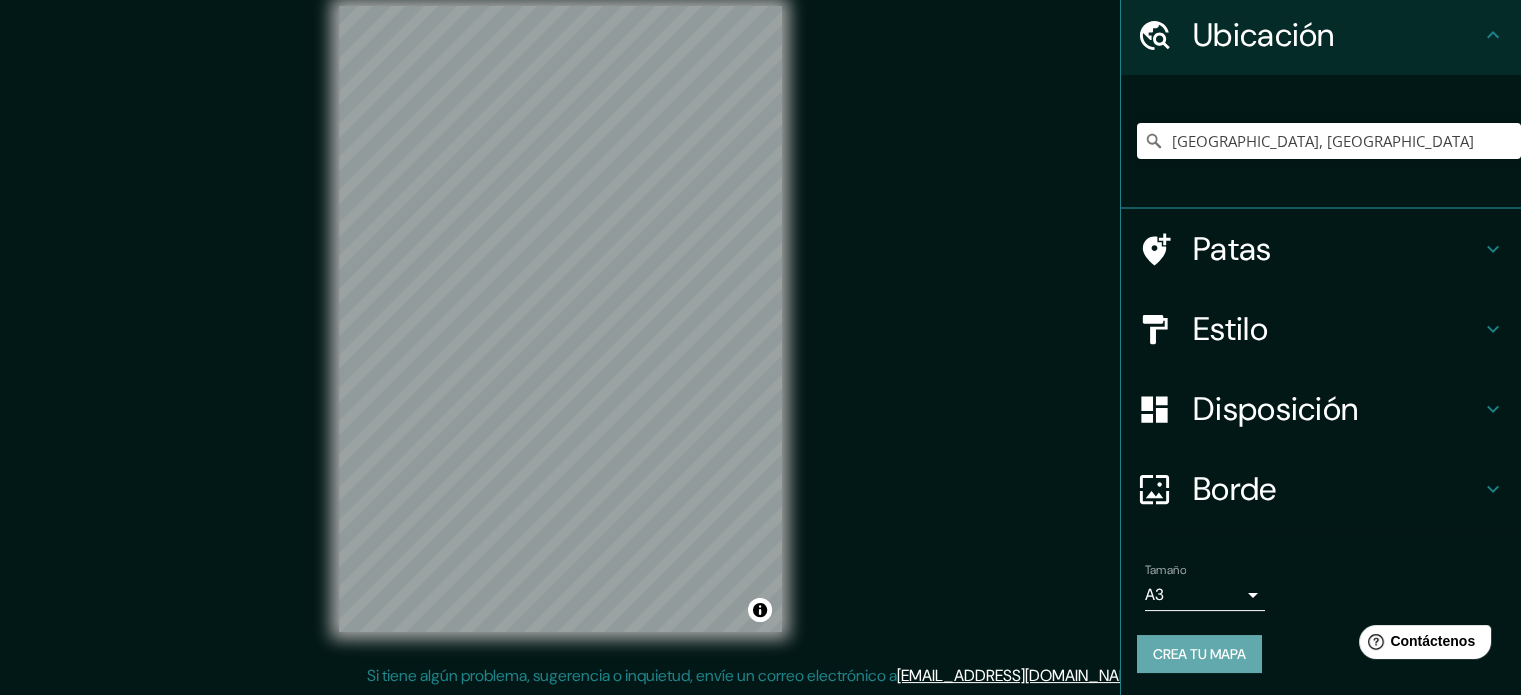 click on "Crea tu mapa" at bounding box center [1199, 654] 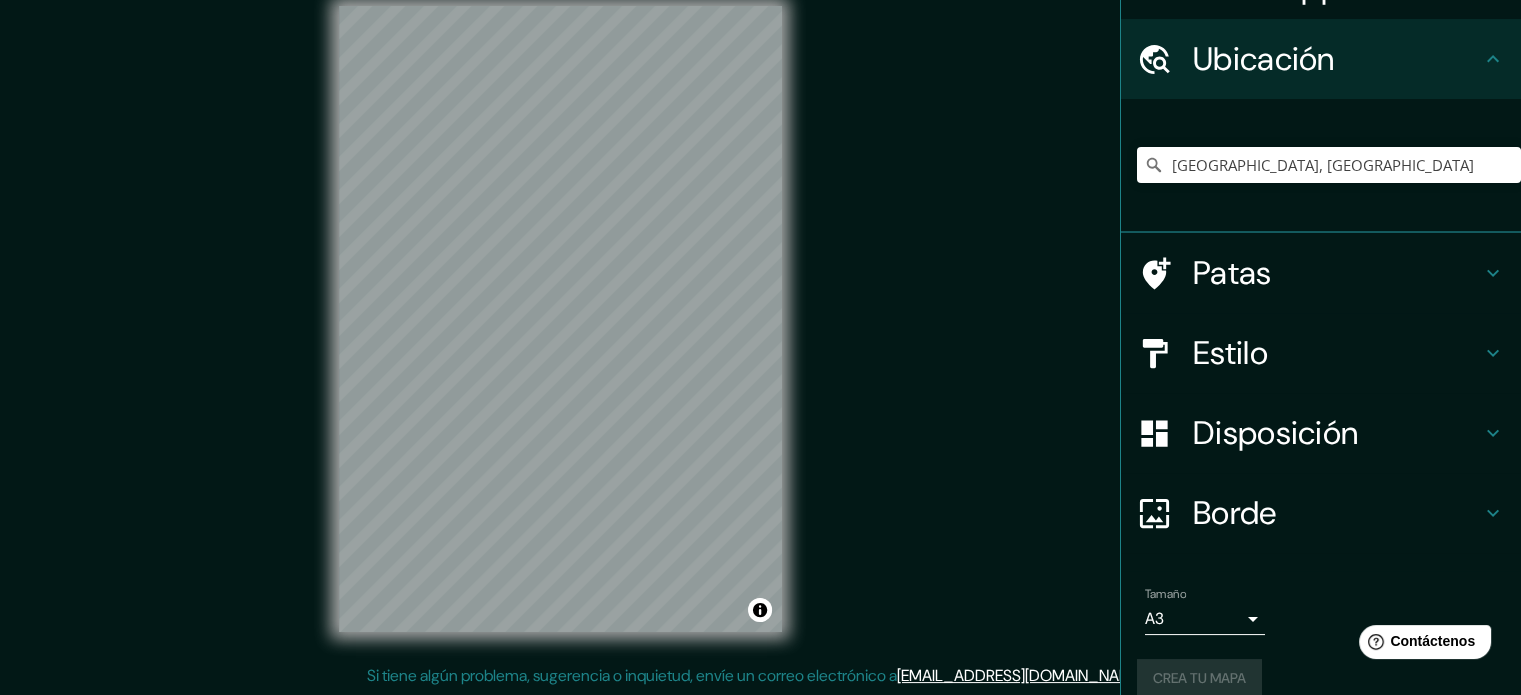 scroll, scrollTop: 69, scrollLeft: 0, axis: vertical 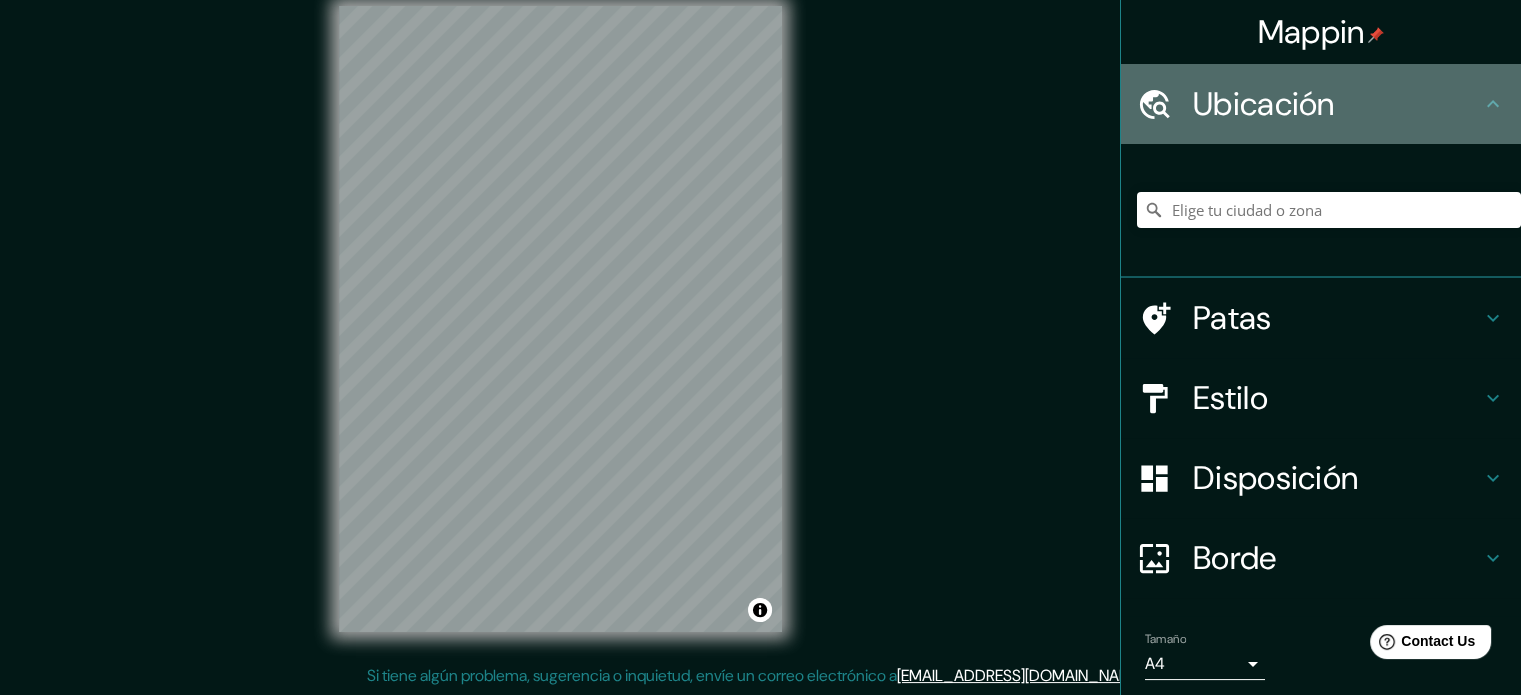 click on "Ubicación" at bounding box center [1337, 104] 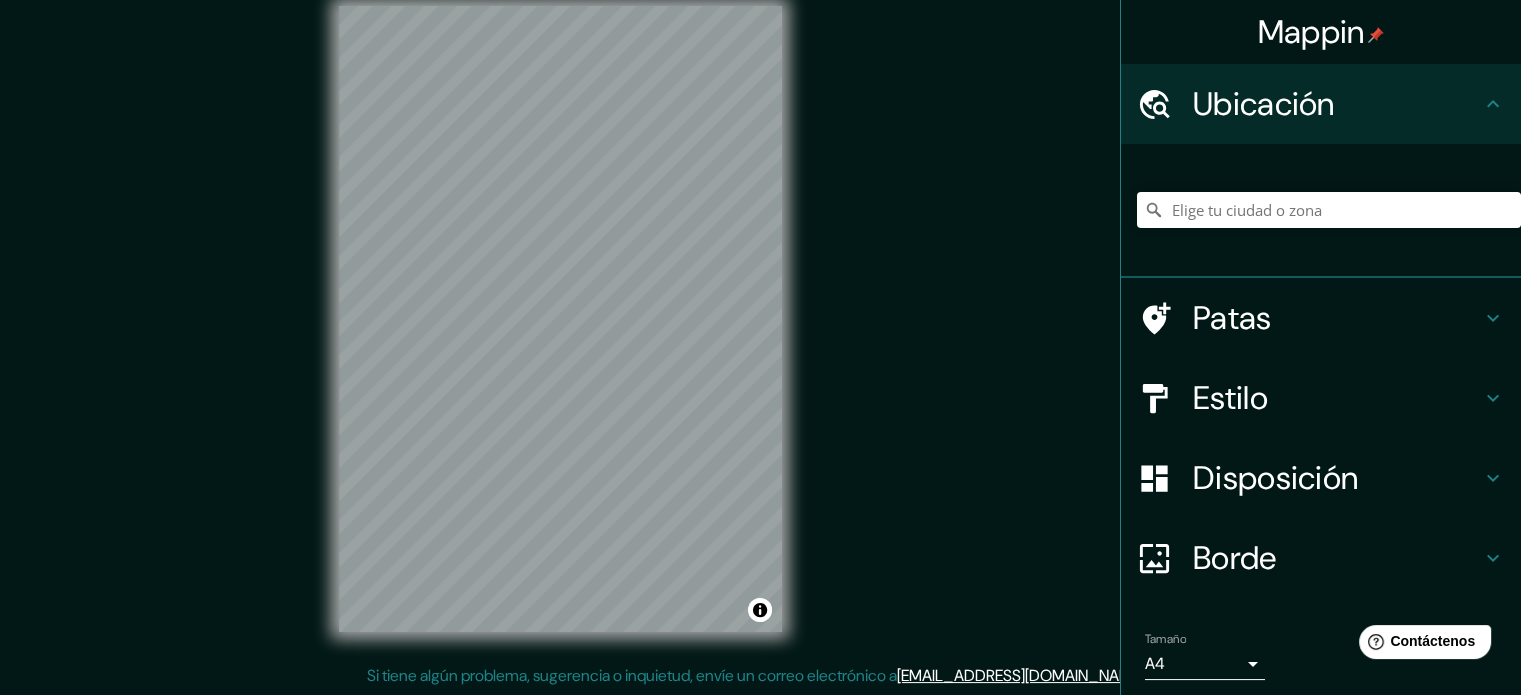 click on "Ubicación" at bounding box center (1337, 104) 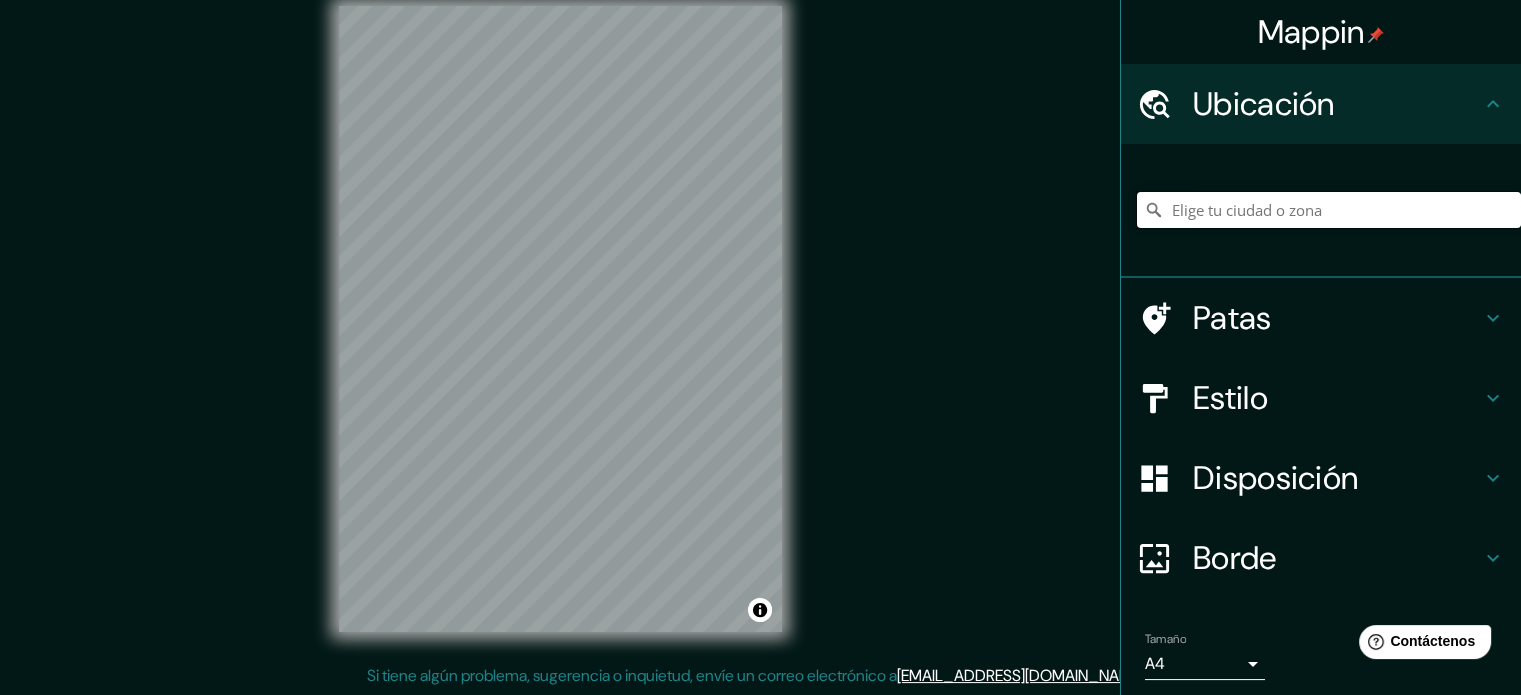 click at bounding box center [1329, 210] 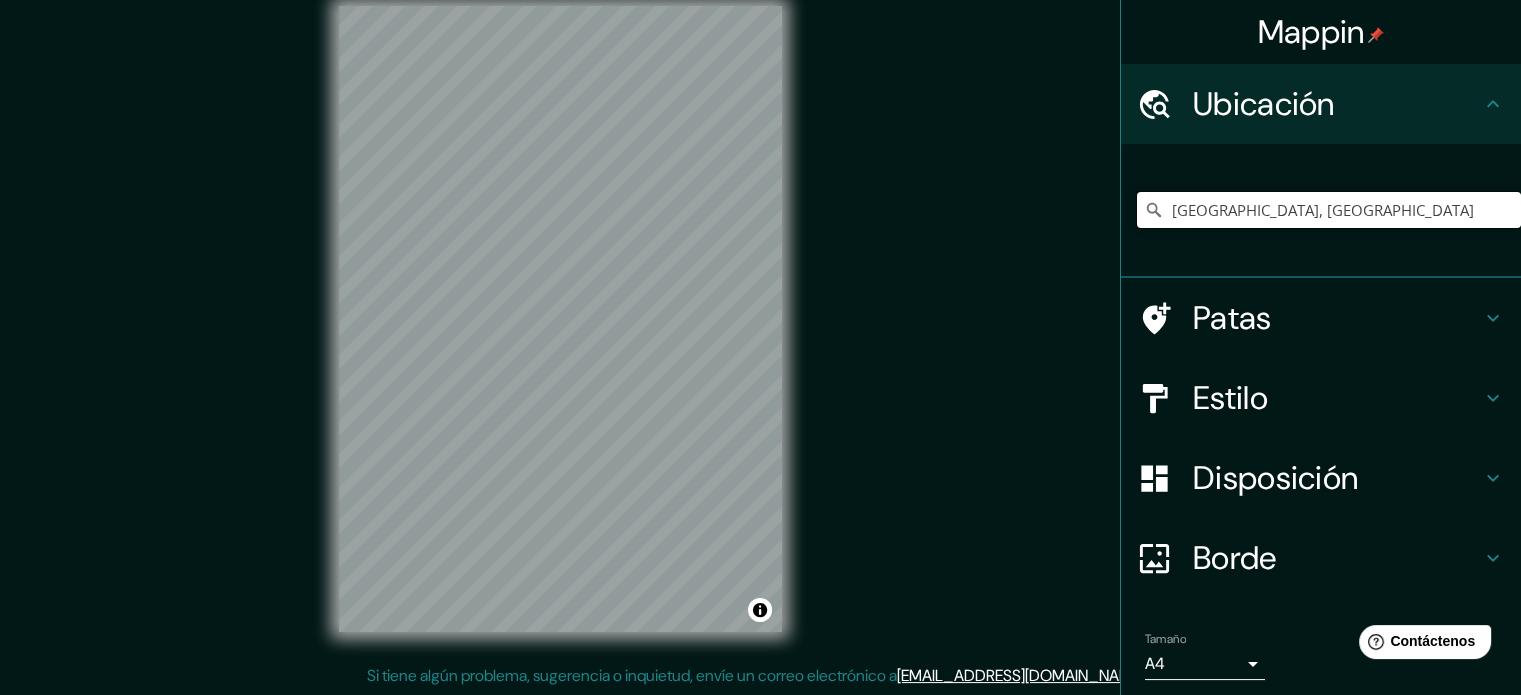 type on "[GEOGRAPHIC_DATA], [GEOGRAPHIC_DATA]" 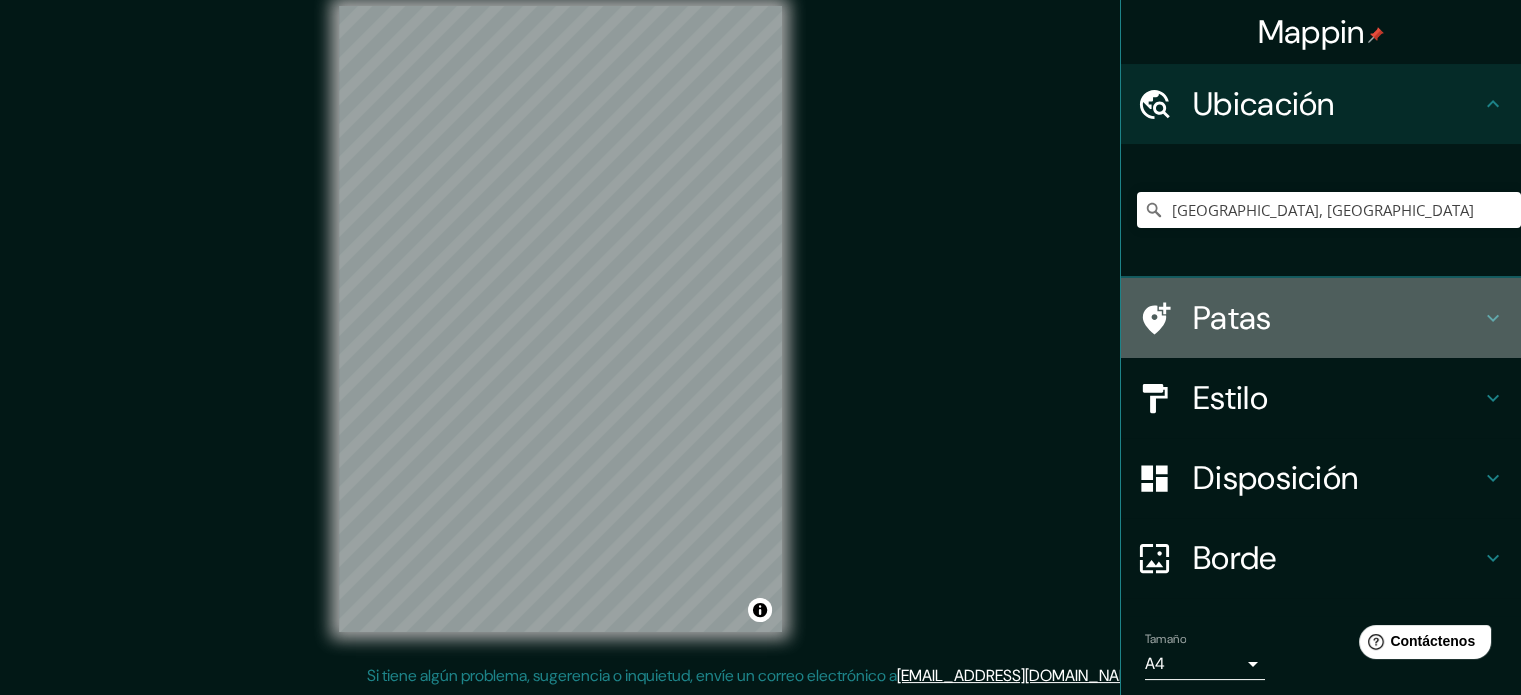 click on "Patas" at bounding box center [1337, 318] 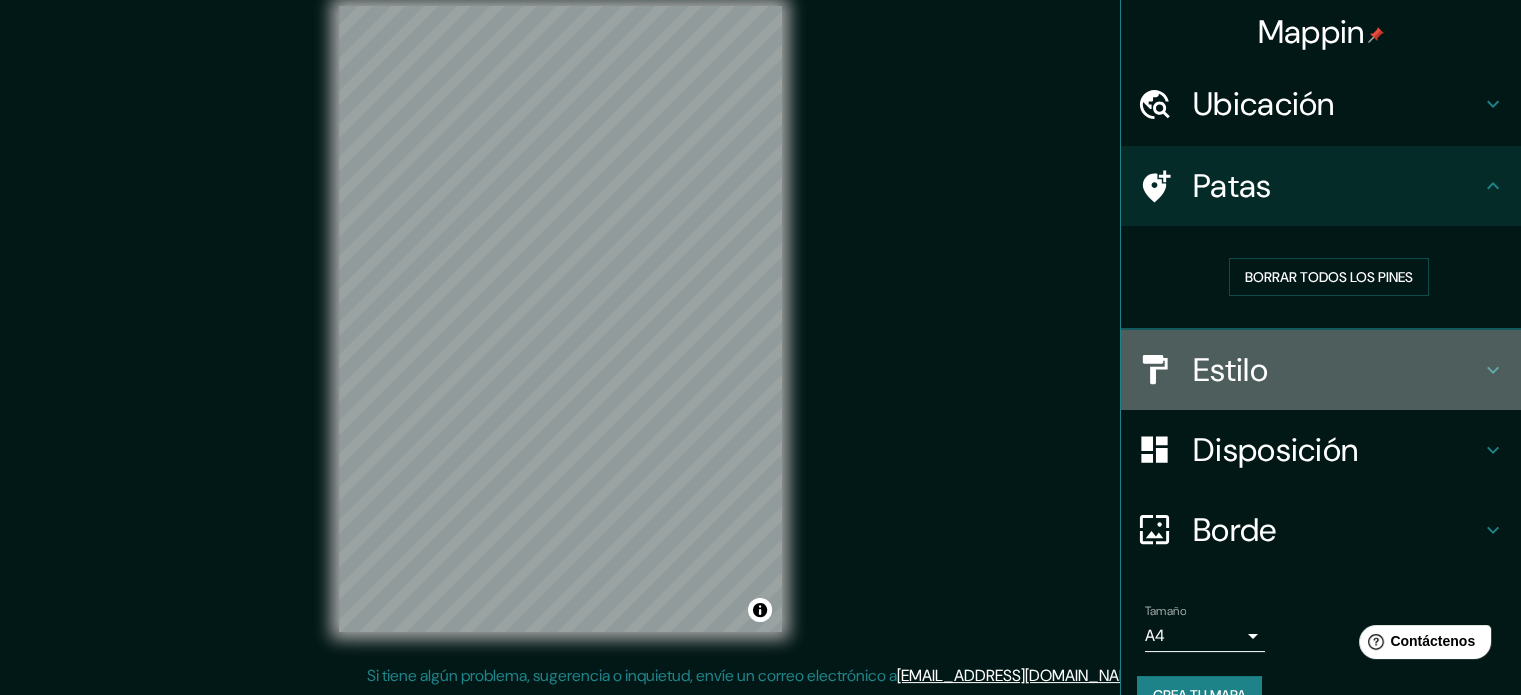 click on "Estilo" at bounding box center (1337, 370) 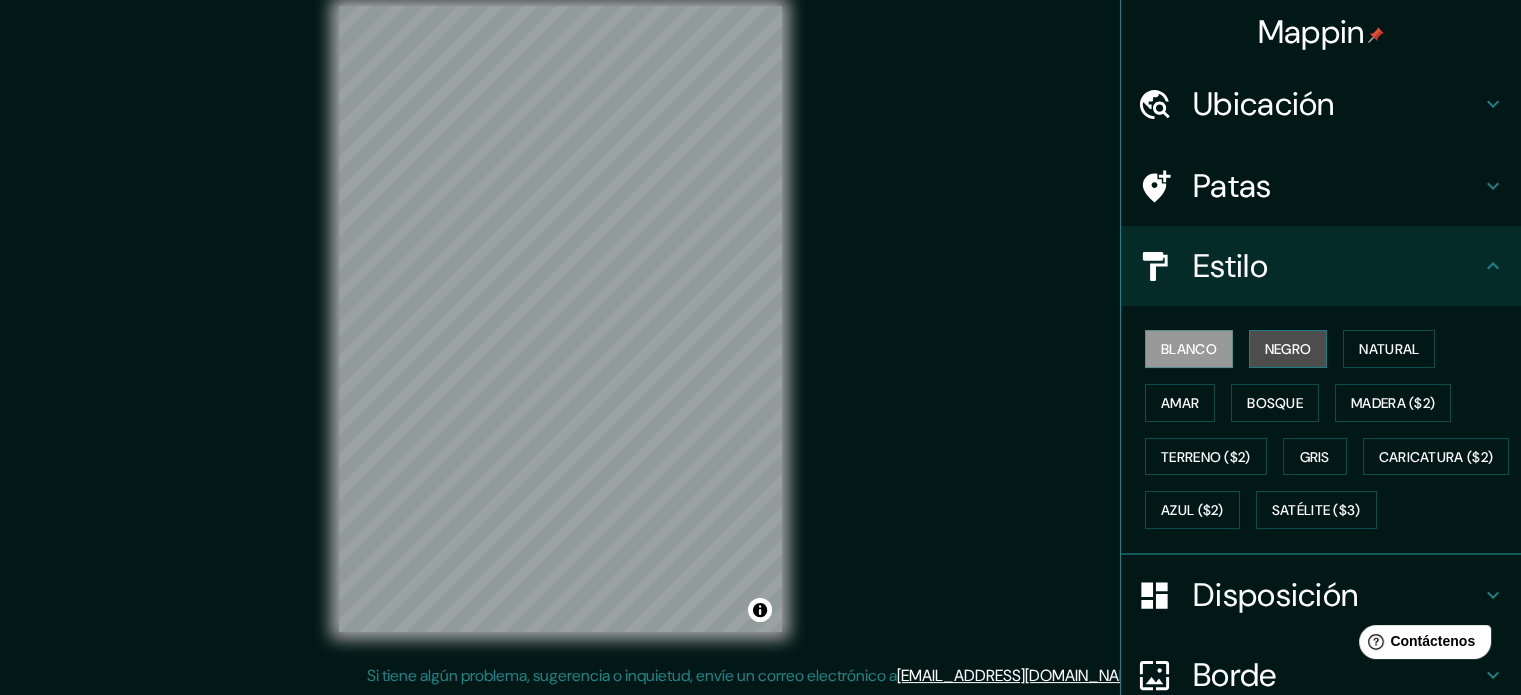 click on "Negro" at bounding box center [1288, 349] 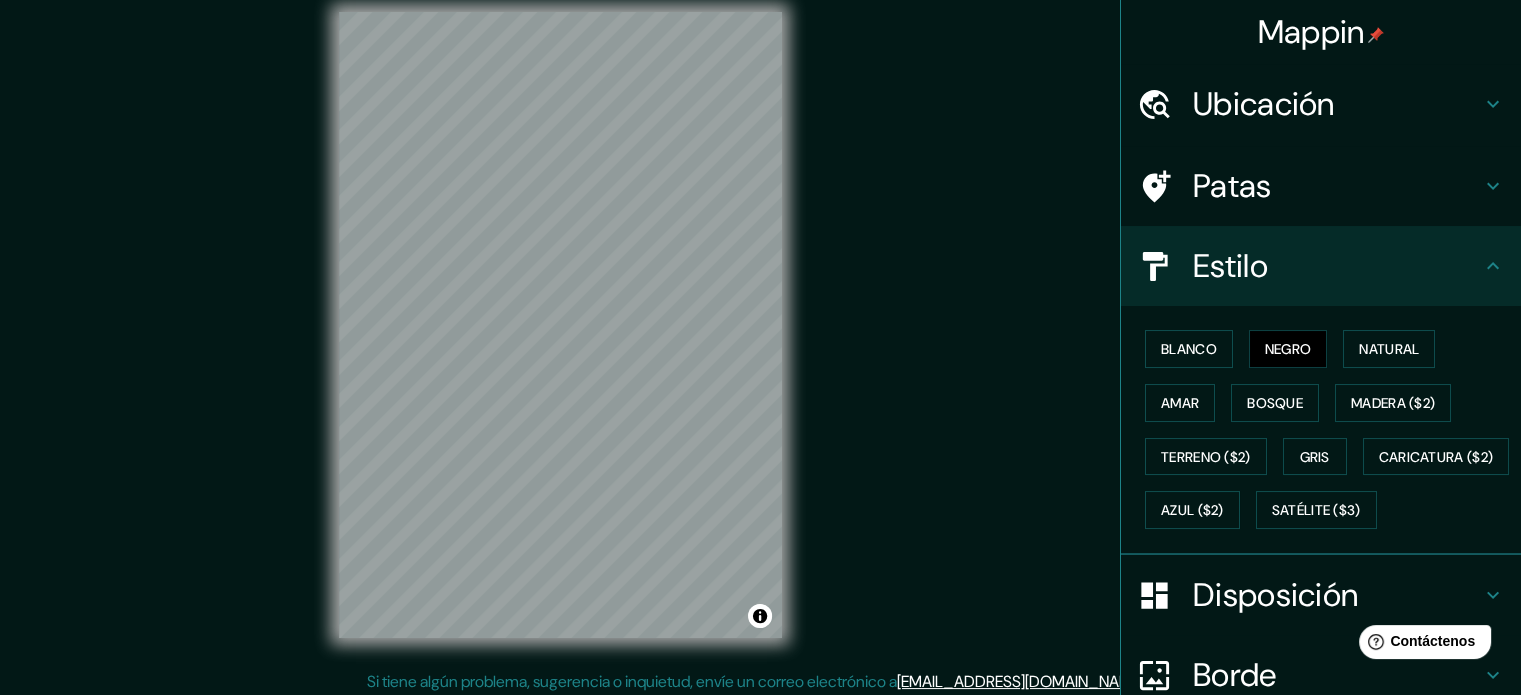 scroll, scrollTop: 0, scrollLeft: 0, axis: both 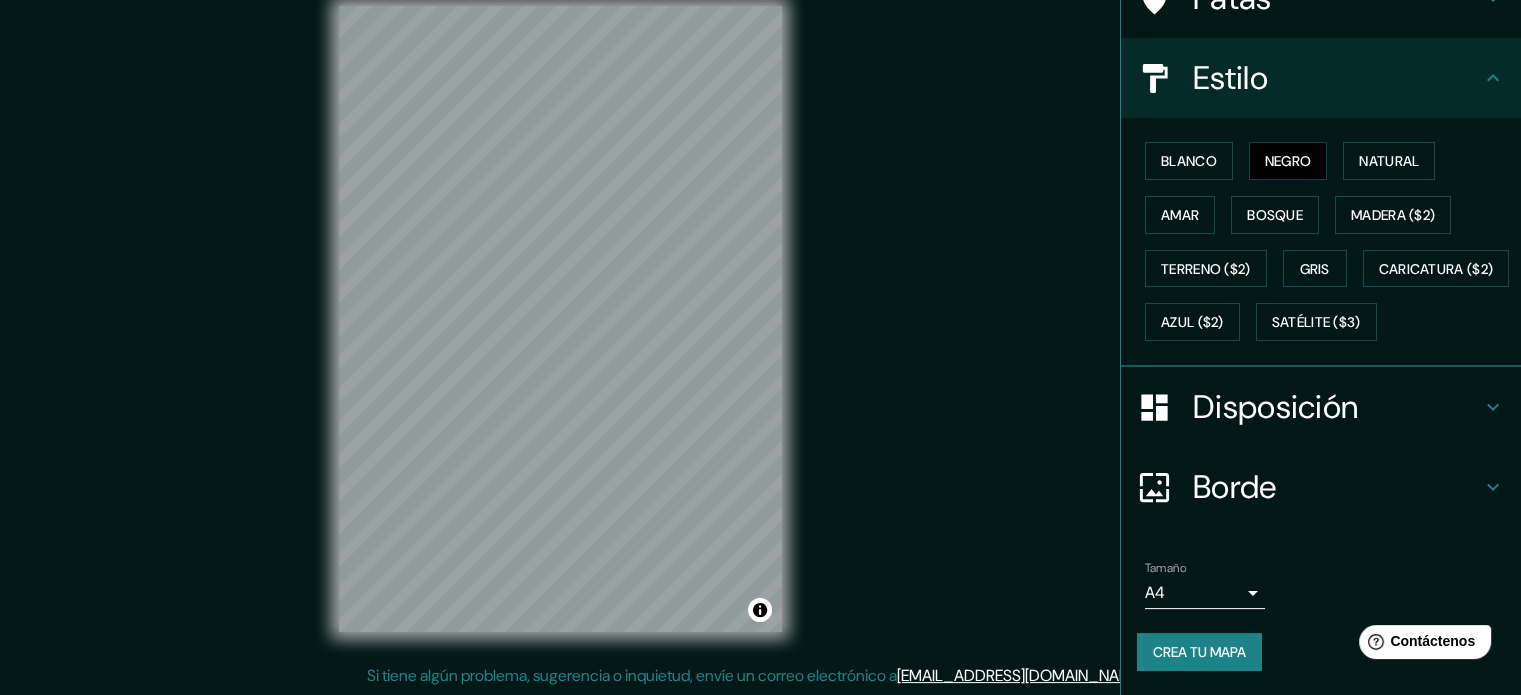 click on "Mappin Ubicación Buenos Aires, Argentina Buenos Aires Argentina Buenos Aires Palmares, Provincia de Alajuela, Costa Rica Buenos Aires Murcia, Región de Murcia, España Buenos Aires Provincia de Puntarenas, Costa Rica Buenos Aires Santa Cruz de Tenerife, provincia de Santa Cruz de Tenerife, España Patas Estilo Blanco Negro Natural Amar Bosque Madera ($2) Terreno ($2) Gris Caricatura ($2) Azul ($2) Satélite ($3) Disposición Borde Elige un borde.  Consejo  : puedes opacar las capas del marco para crear efectos geniales. Ninguno Simple Transparente Elegante Tamaño A4 single Crea tu mapa © Mapbox   © OpenStreetMap   Improve this map Si tiene algún problema, sugerencia o inquietud, envíe un correo electrónico a  help@mappin.pro  .   . . Texto original Valora esta traducción Tu opinión servirá para ayudar a mejorar el Traductor de Google" at bounding box center (760, 321) 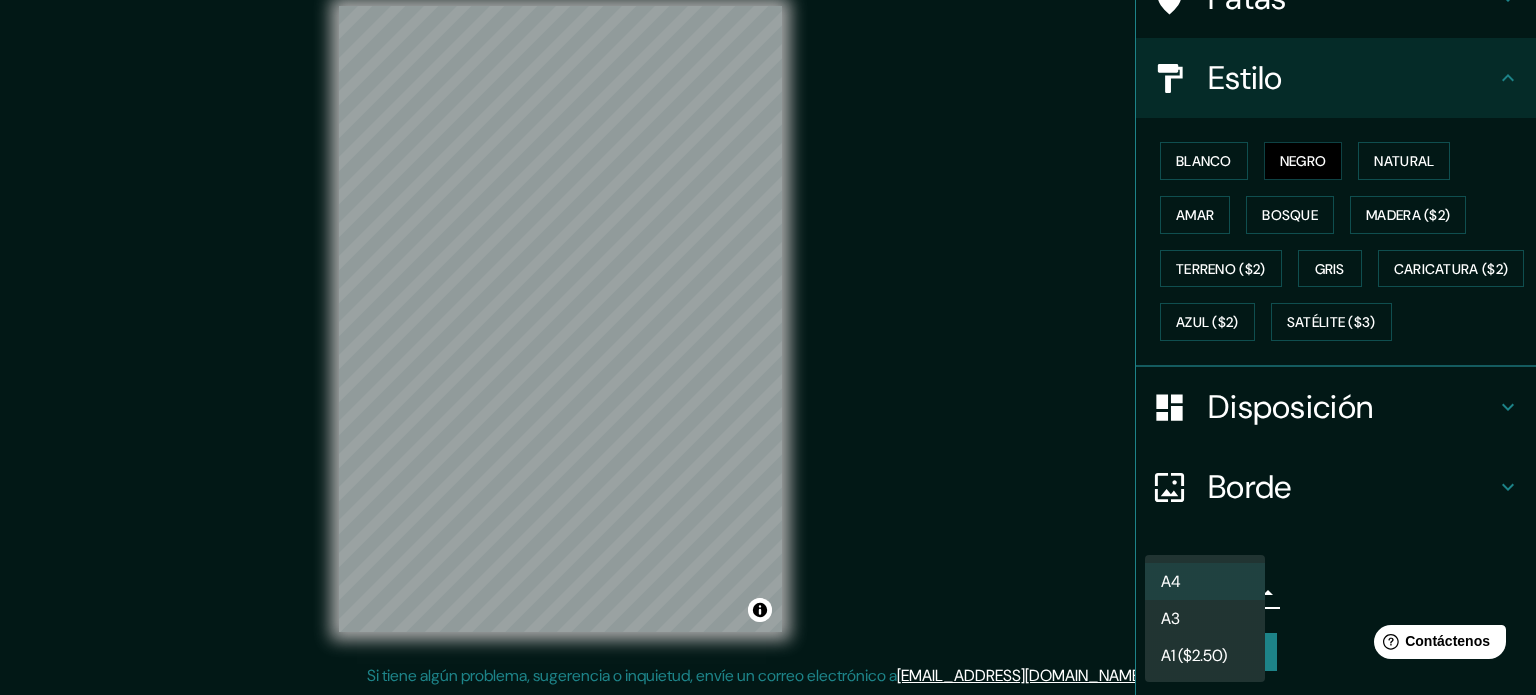 click on "A3" at bounding box center [1205, 618] 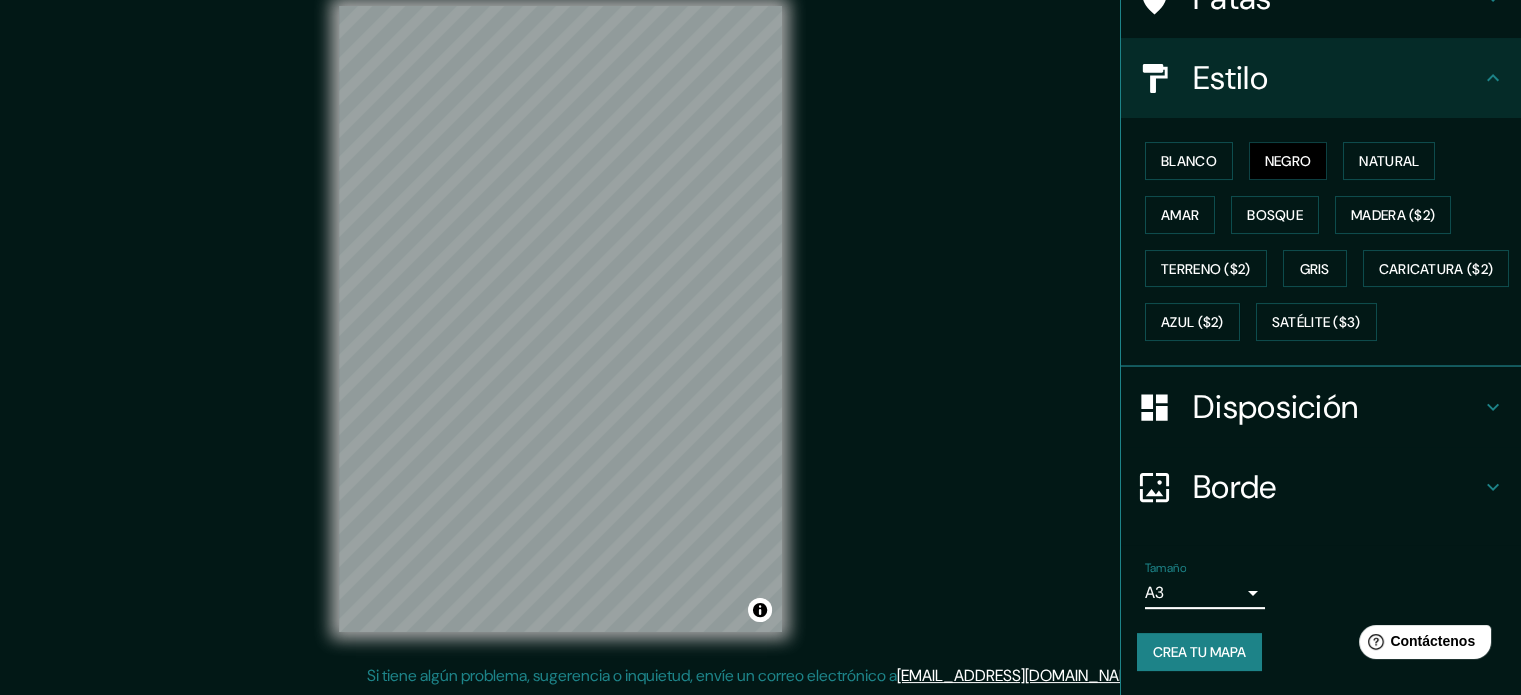 click on "Crea tu mapa" at bounding box center [1199, 652] 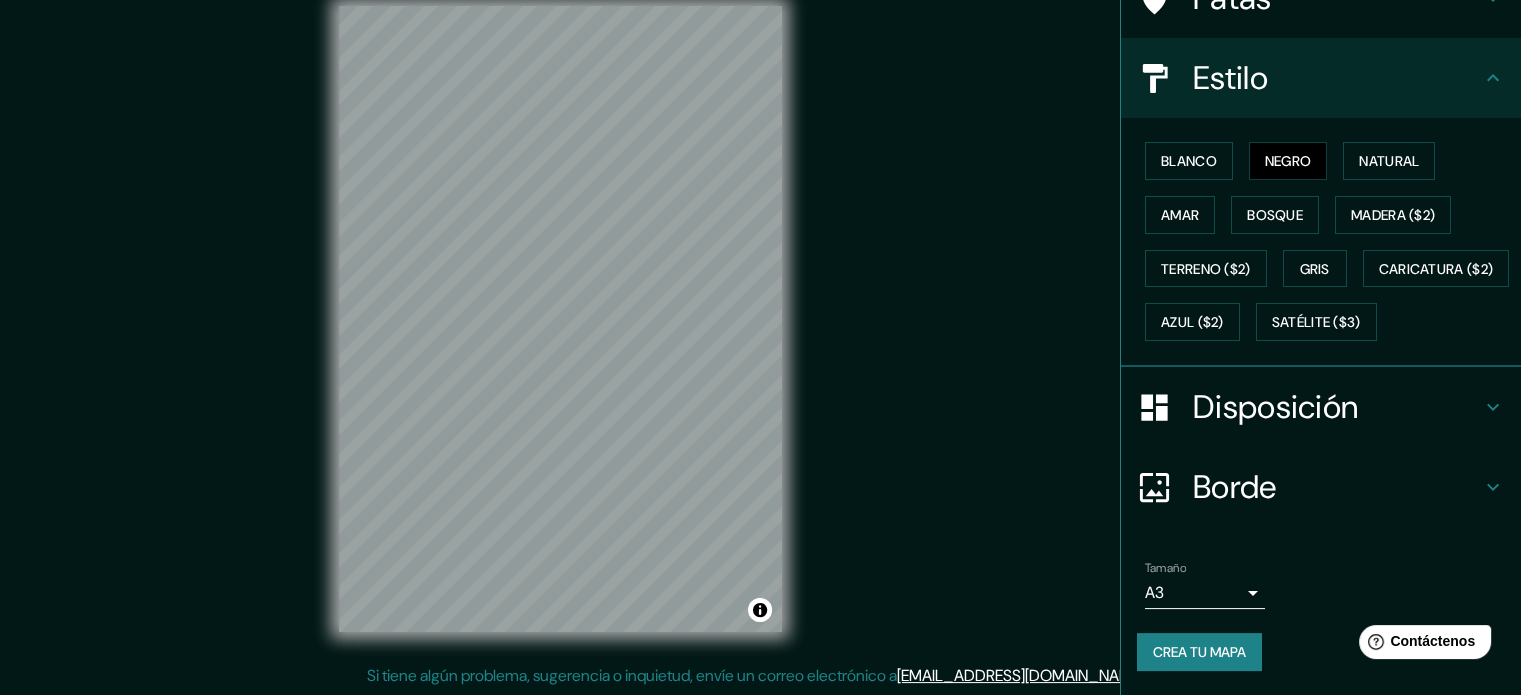 click on "Mappin Ubicación Buenos Aires, Argentina Buenos Aires Argentina Buenos Aires Palmares, Provincia de Alajuela, Costa Rica Buenos Aires Murcia, Región de Murcia, España Buenos Aires Provincia de Puntarenas, Costa Rica Buenos Aires Santa Cruz de Tenerife, provincia de Santa Cruz de Tenerife, España Patas Estilo Blanco Negro Natural Amar Bosque Madera ($2) Terreno ($2) Gris Caricatura ($2) Azul ($2) Satélite ($3) Disposición Borde Elige un borde.  Consejo  : puedes opacar las capas del marco para crear efectos geniales. Ninguno Simple Transparente Elegante Tamaño A3 single Crea tu mapa © Mapbox   © OpenStreetMap   Improve this map Si tiene algún problema, sugerencia o inquietud, envíe un correo electrónico a  help@mappin.pro  .   . . Texto original Valora esta traducción Tu opinión servirá para ayudar a mejorar el Traductor de Google" at bounding box center [760, 321] 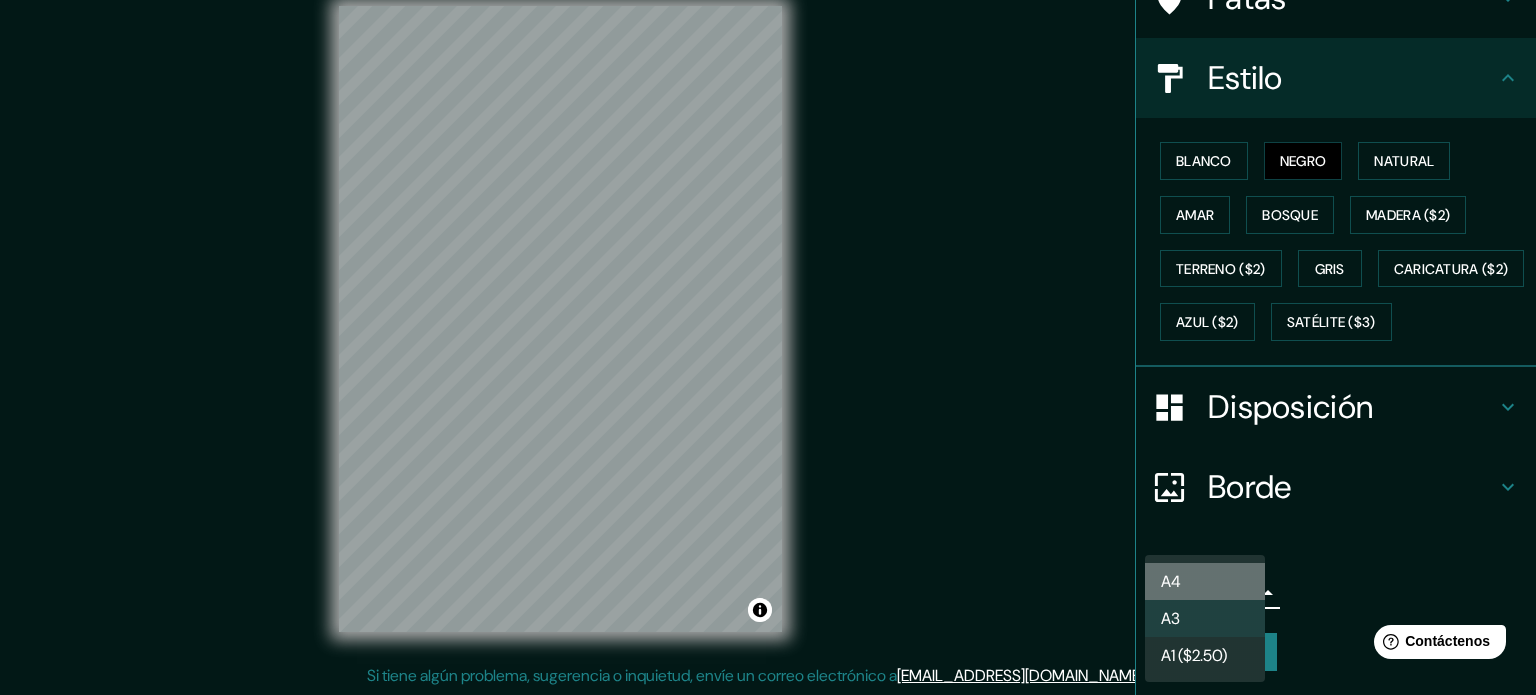 click on "A4" at bounding box center (1205, 581) 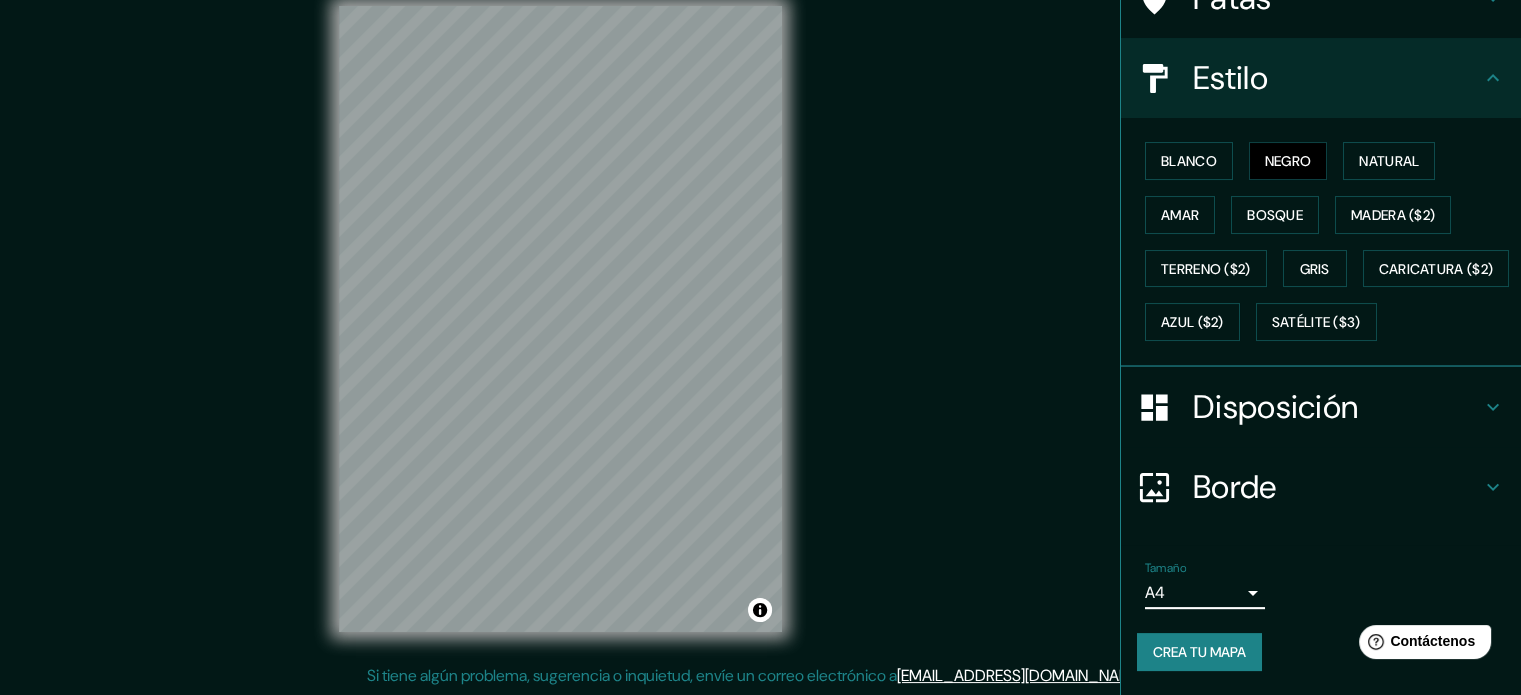 click on "Crea tu mapa" at bounding box center [1199, 652] 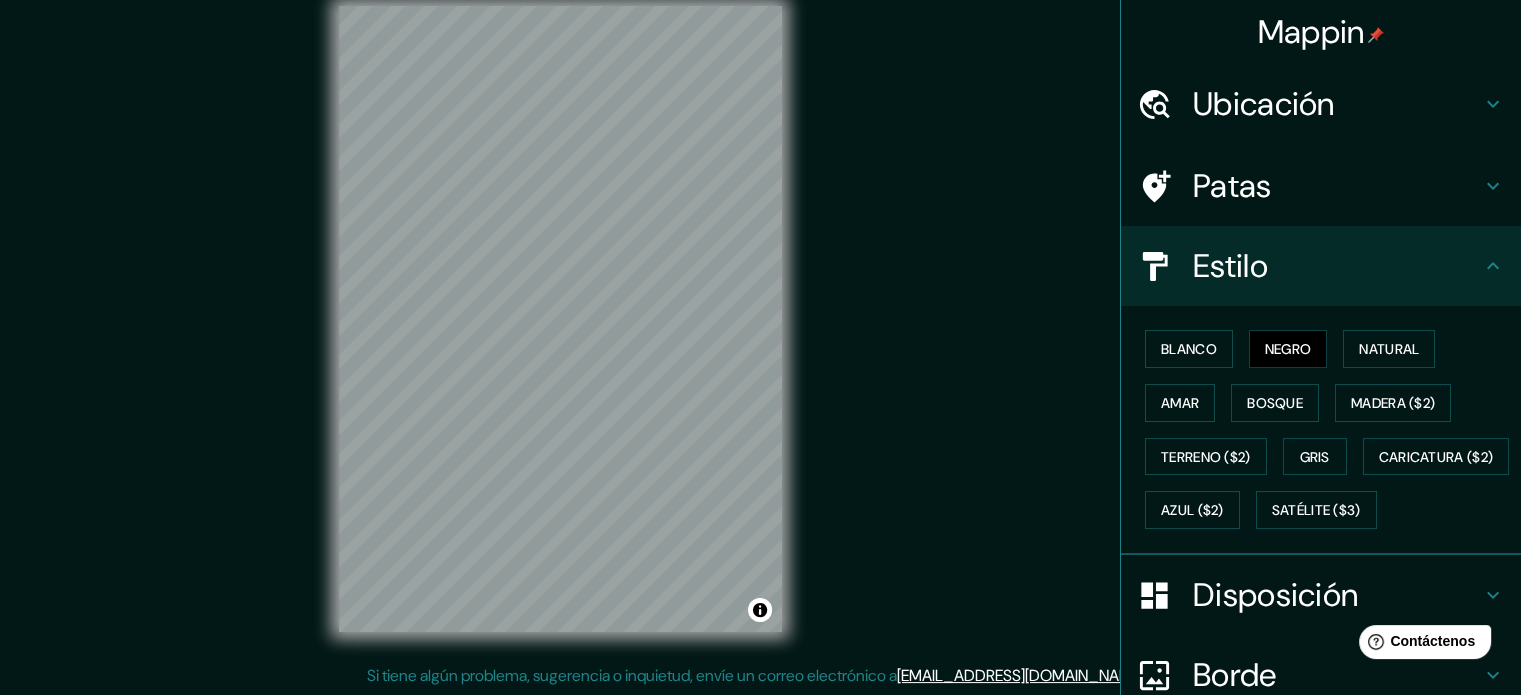 scroll, scrollTop: 0, scrollLeft: 0, axis: both 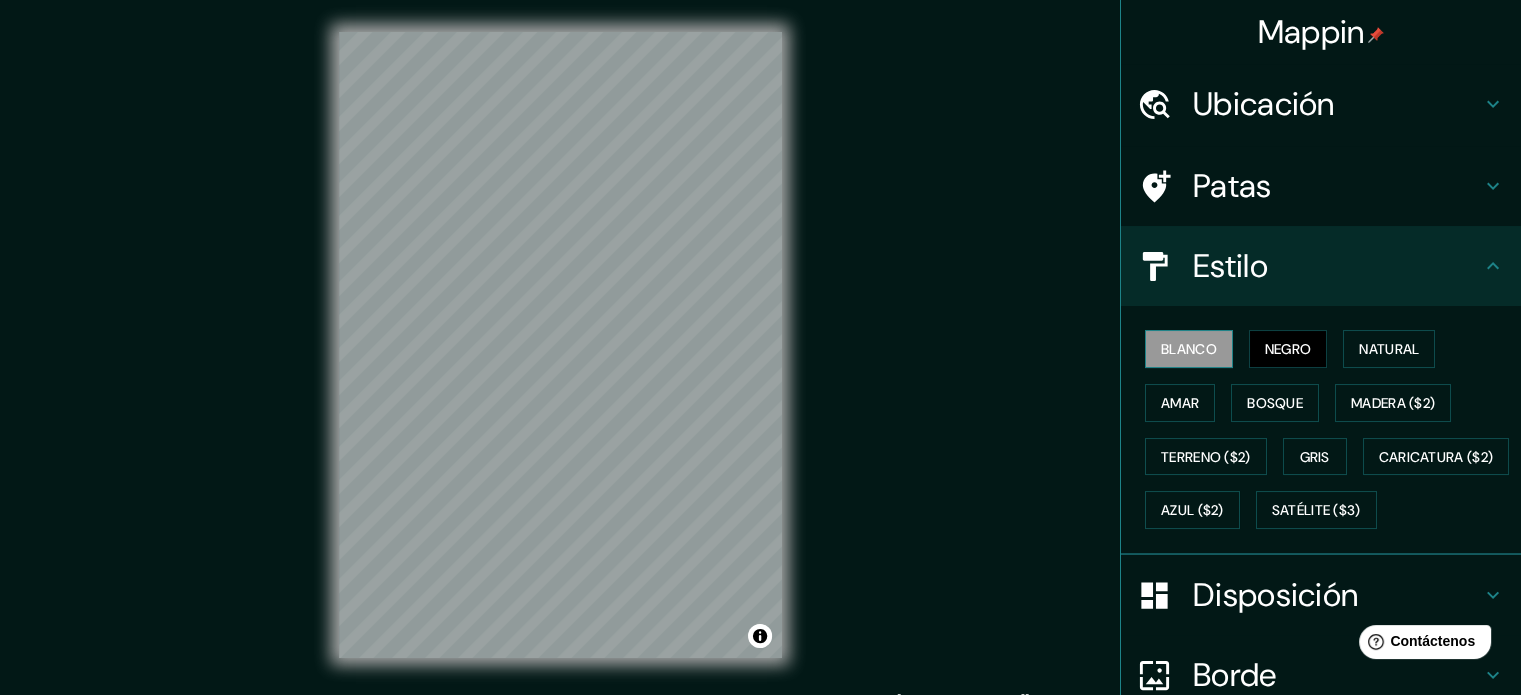 click on "Blanco" at bounding box center (1189, 349) 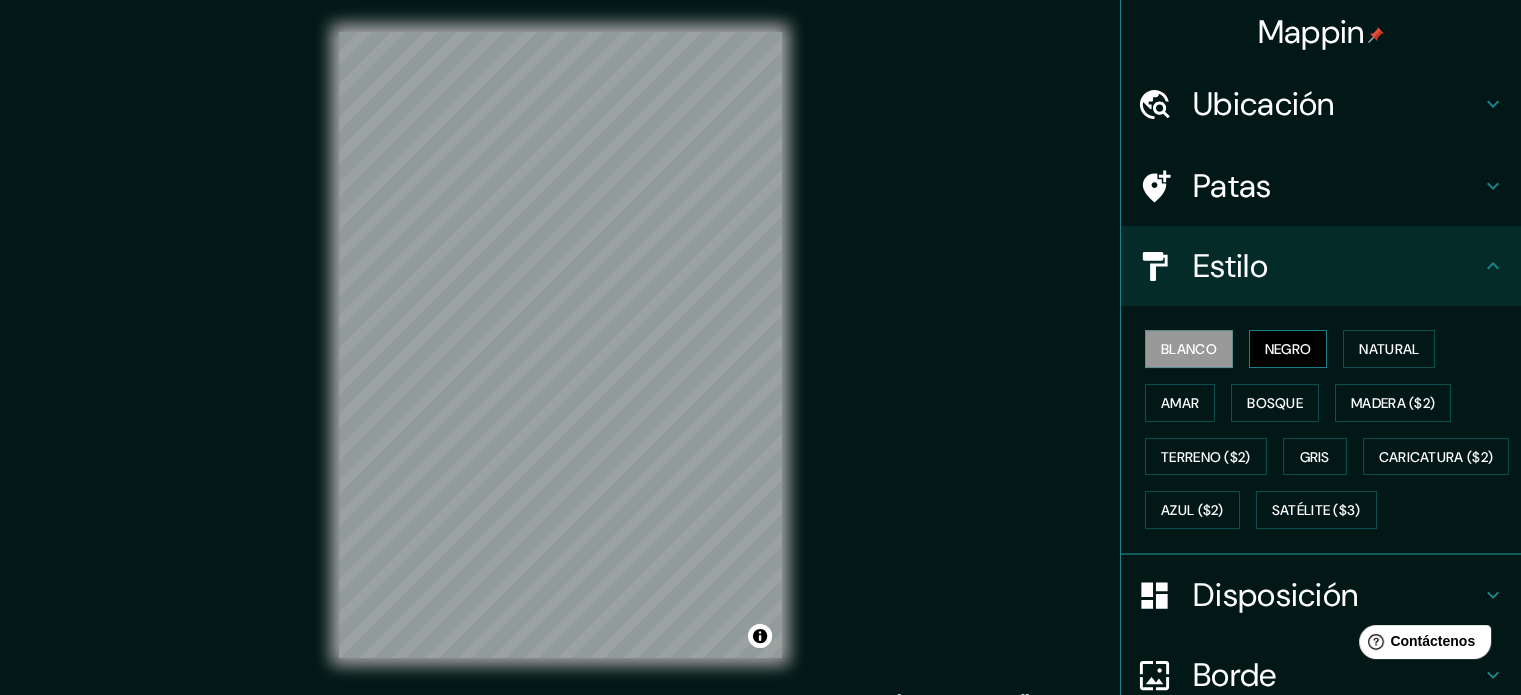 click on "Negro" at bounding box center [1288, 349] 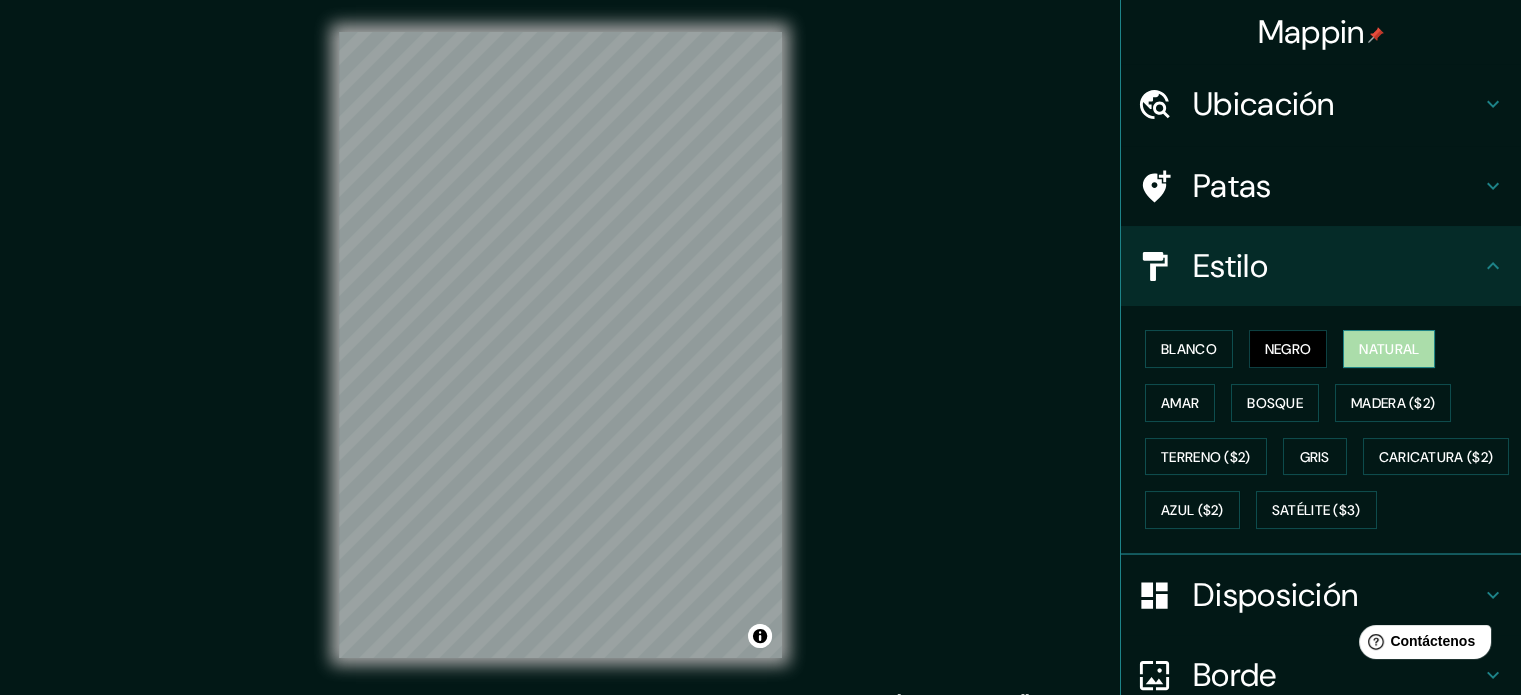 click on "Natural" at bounding box center [1389, 349] 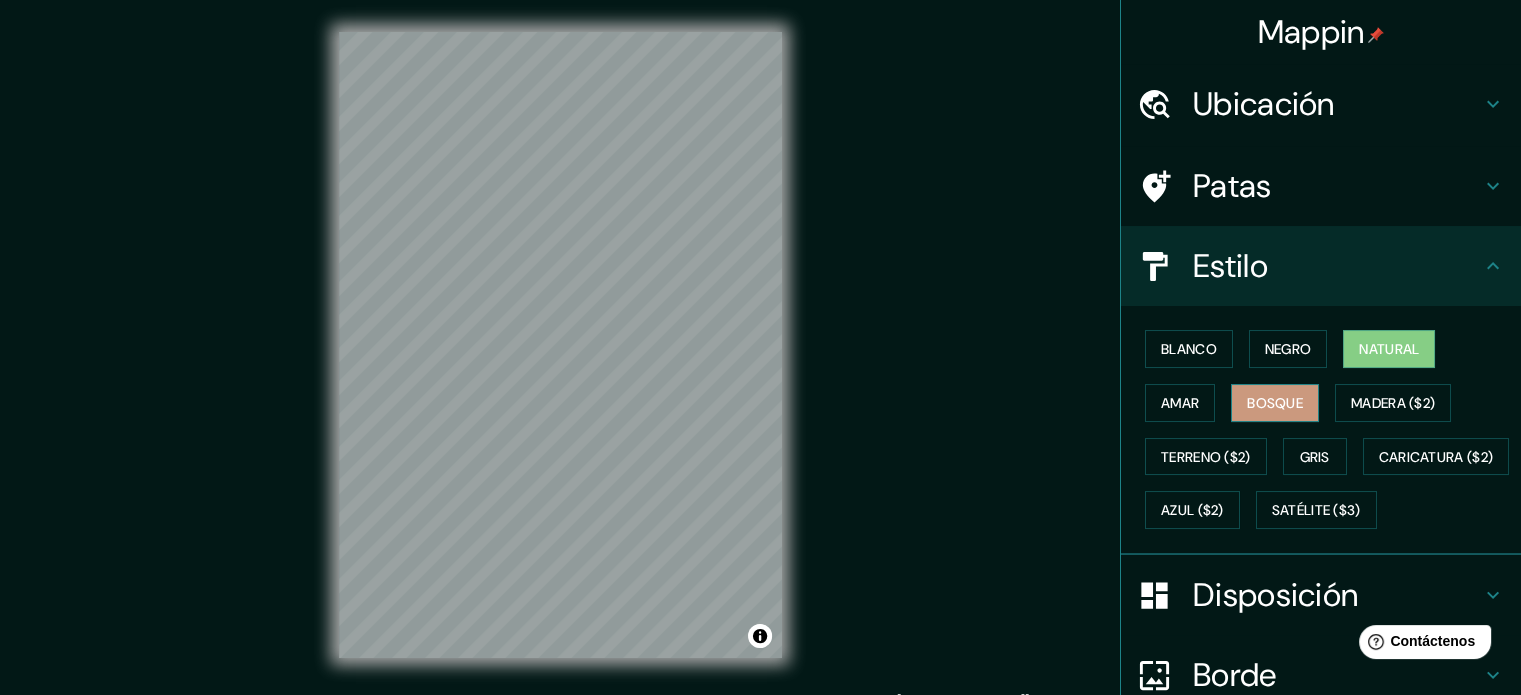 click on "Bosque" at bounding box center (1275, 403) 